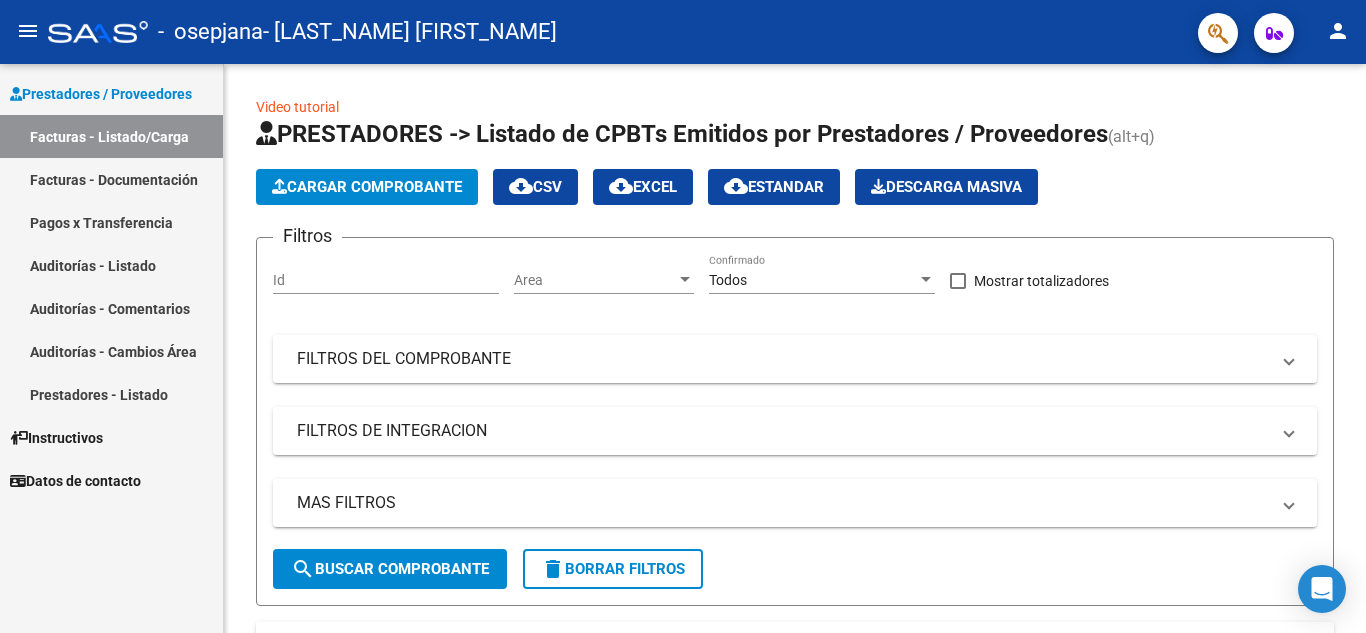 scroll, scrollTop: 0, scrollLeft: 0, axis: both 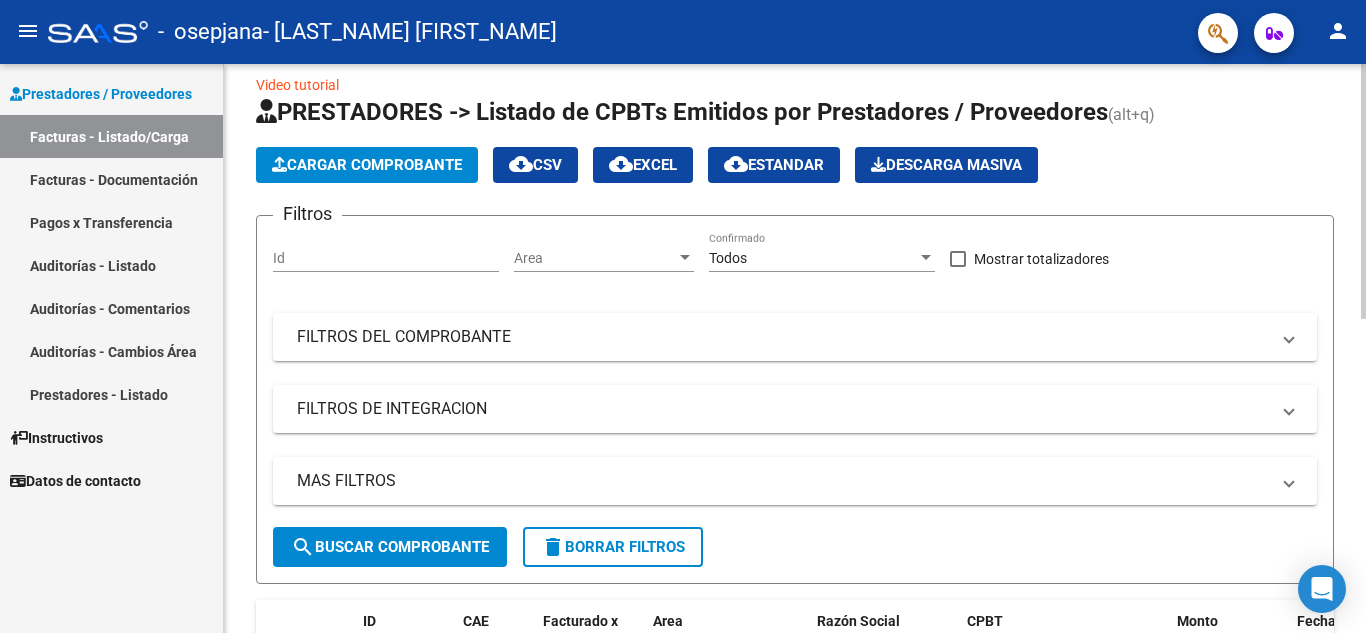 click 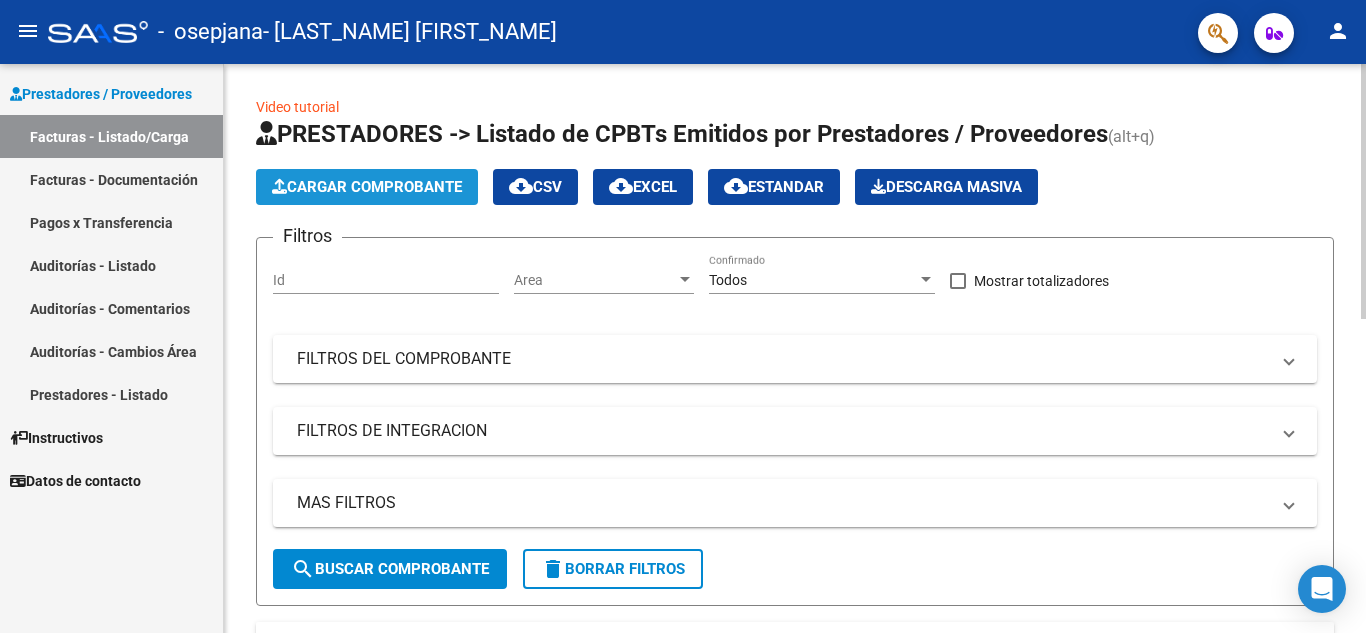 click 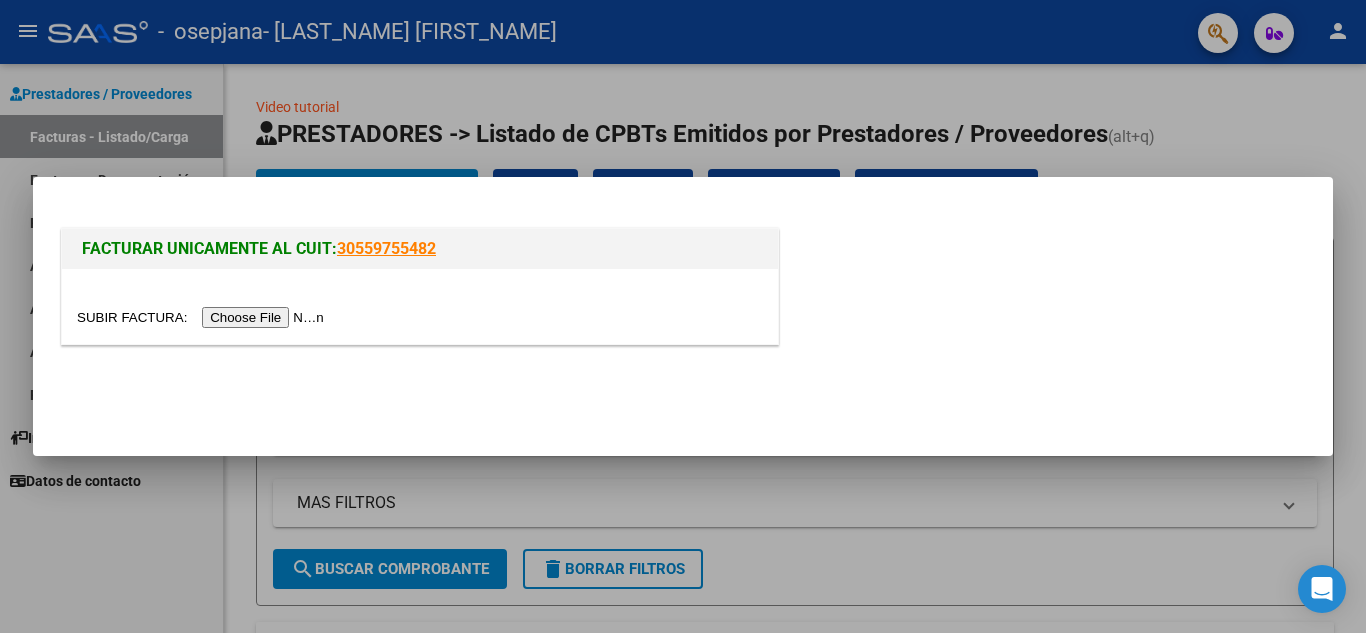 click at bounding box center (203, 317) 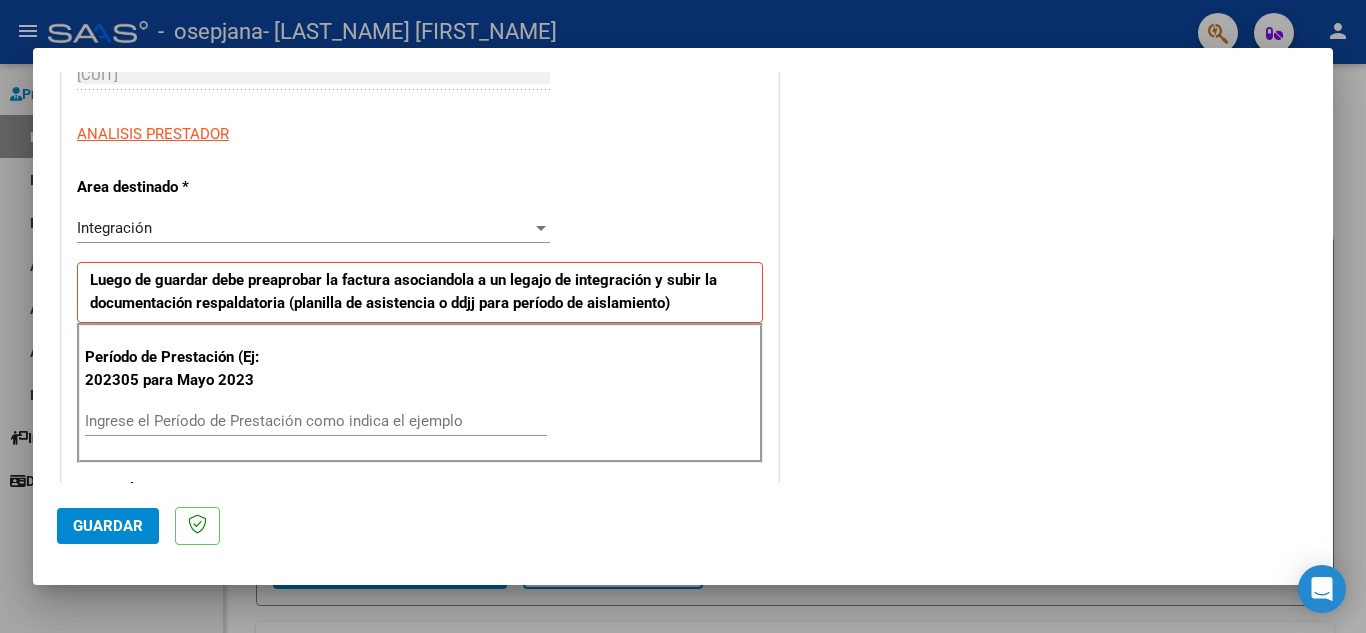 scroll, scrollTop: 348, scrollLeft: 0, axis: vertical 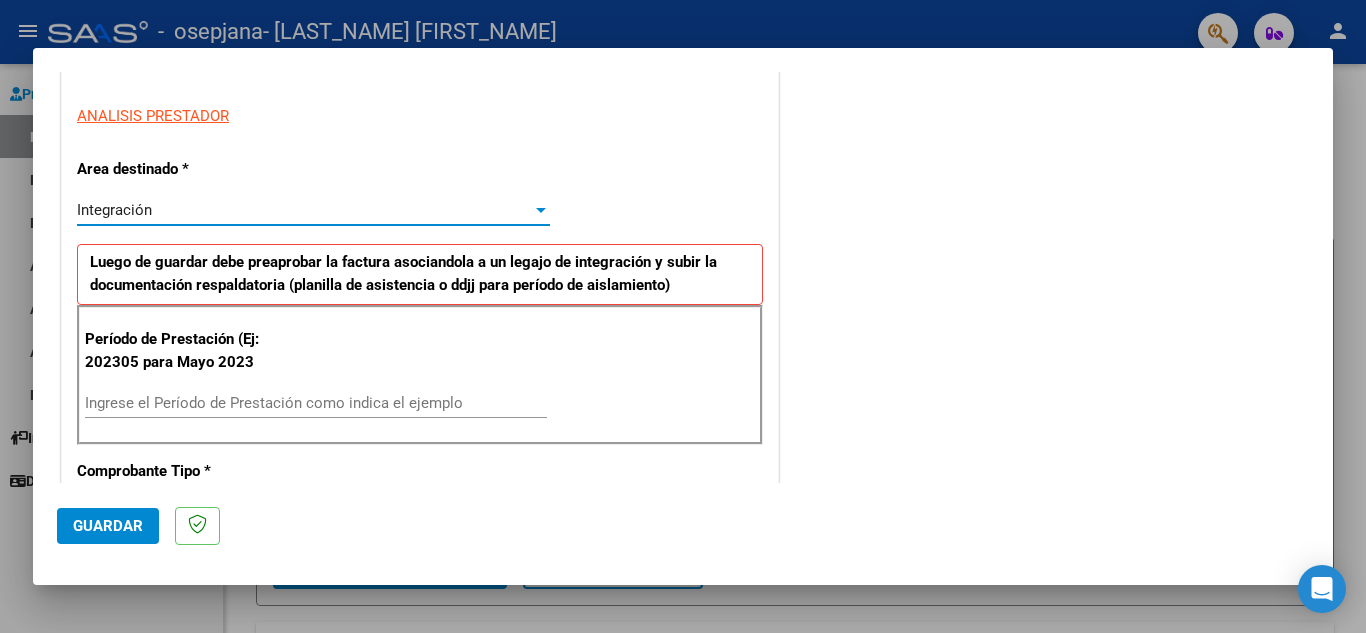 click on "Integración" at bounding box center (304, 210) 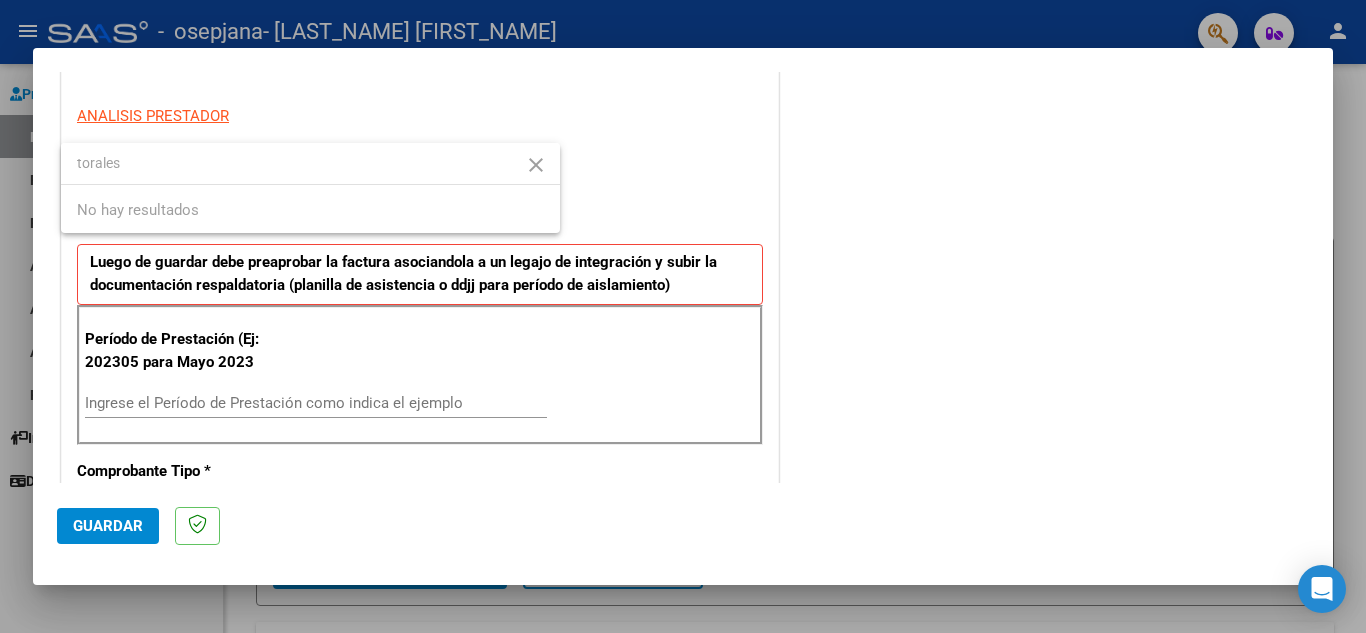 type on "torales" 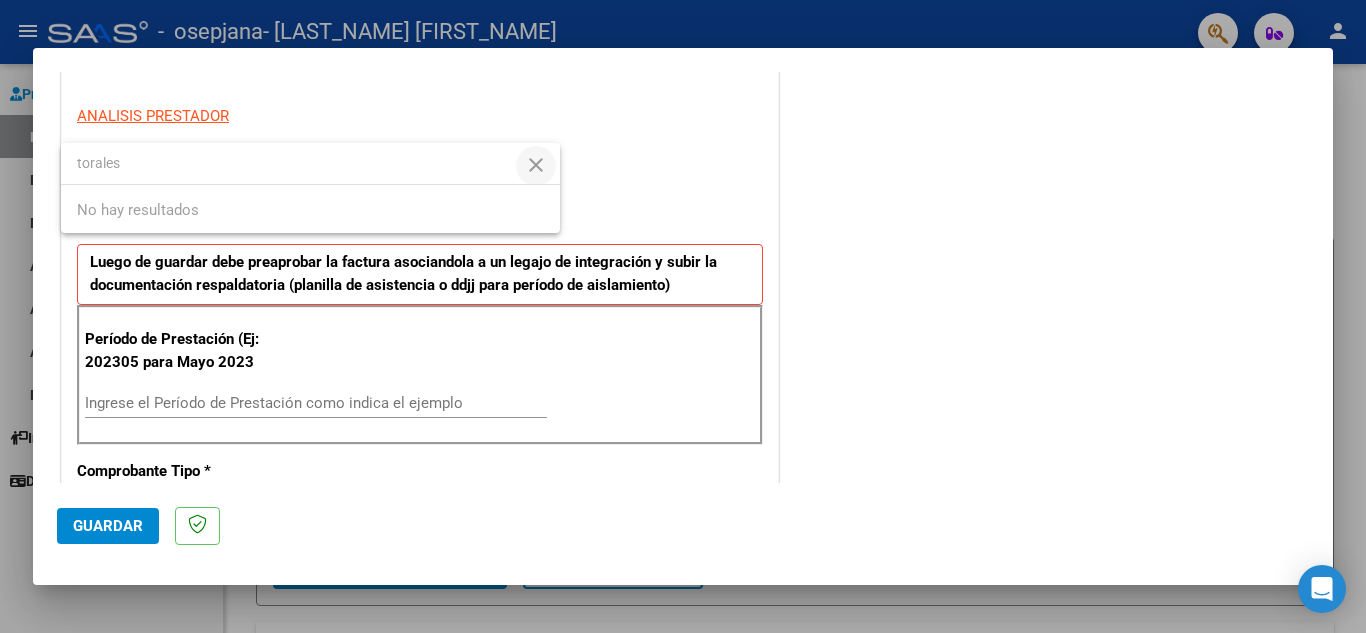 click on "close" at bounding box center (536, 165) 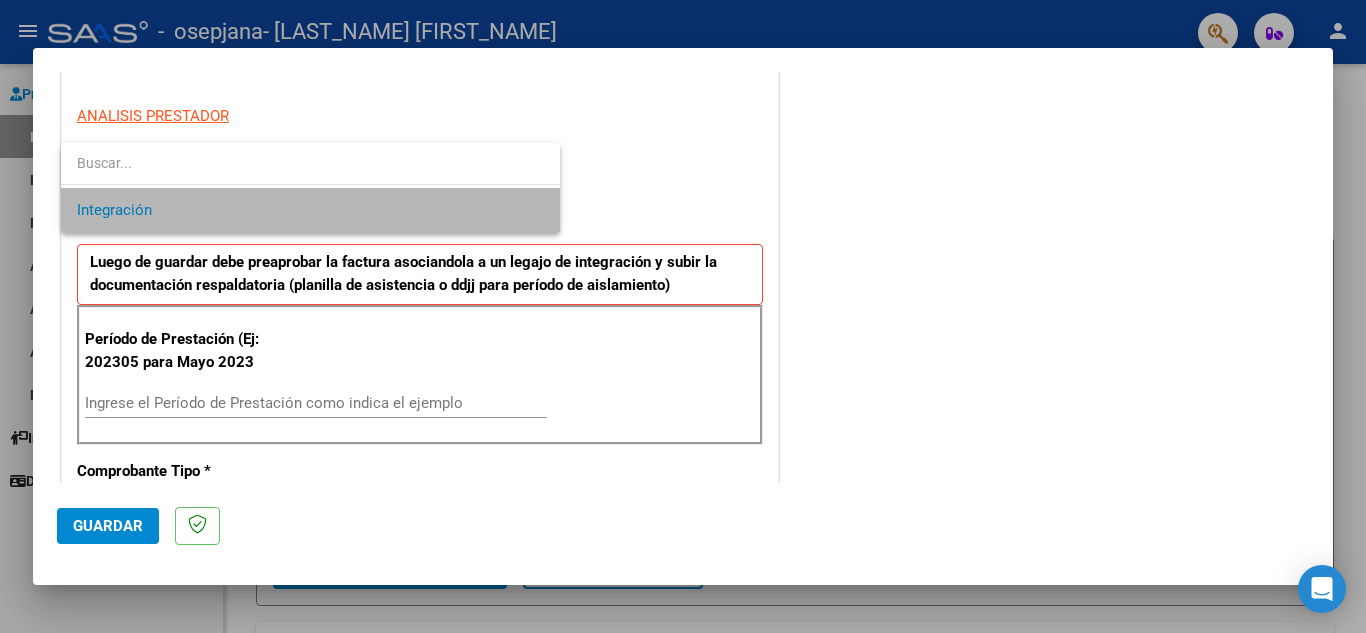 click on "Integración" at bounding box center [310, 210] 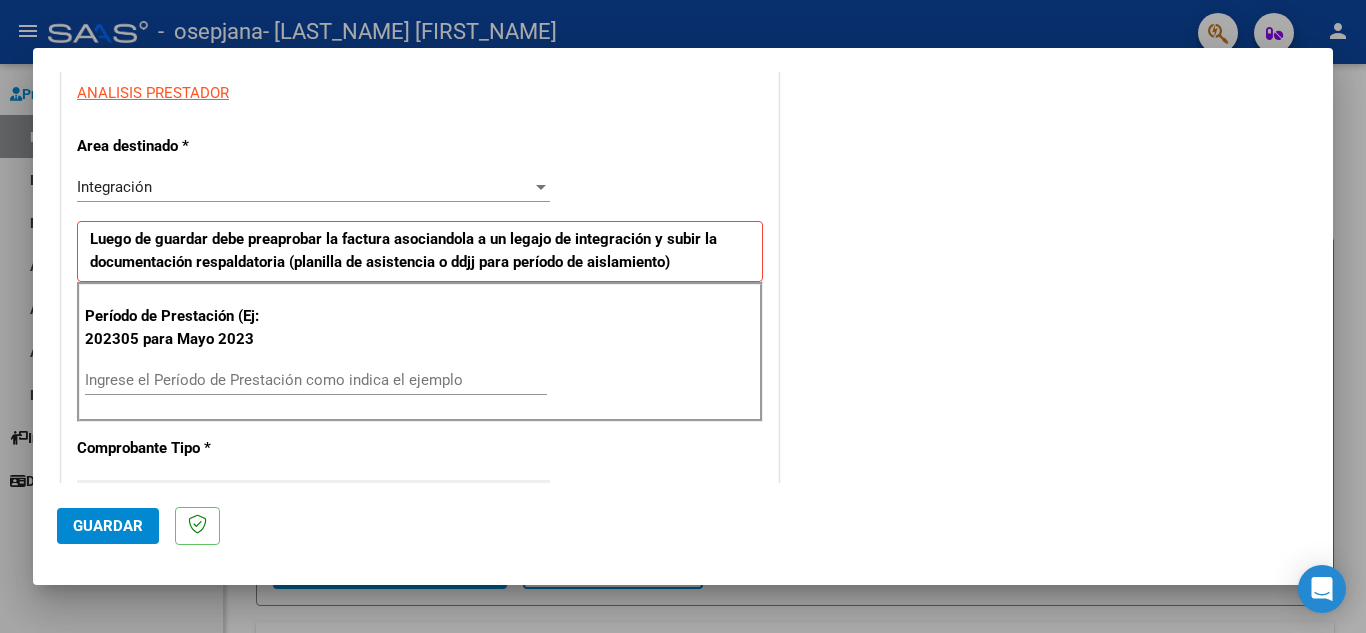 scroll, scrollTop: 417, scrollLeft: 0, axis: vertical 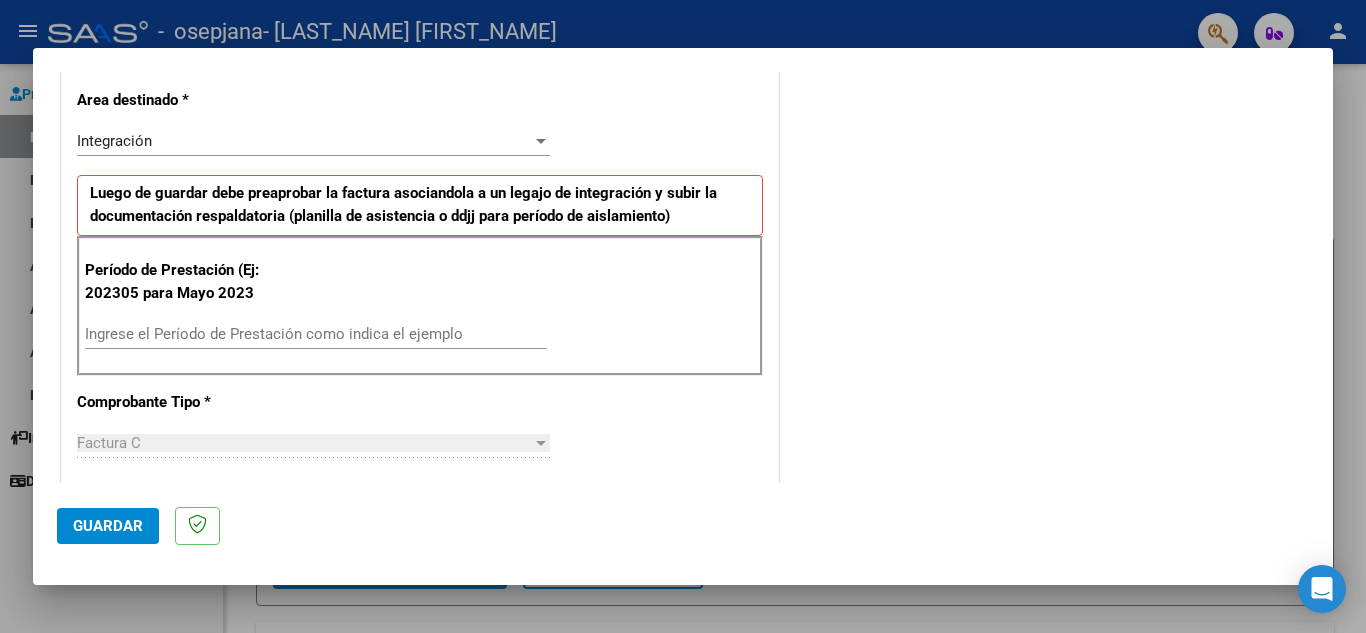 click on "Período de Prestación (Ej: 202305 para Mayo 2023    Ingrese el Período de Prestación como indica el ejemplo" at bounding box center (420, 306) 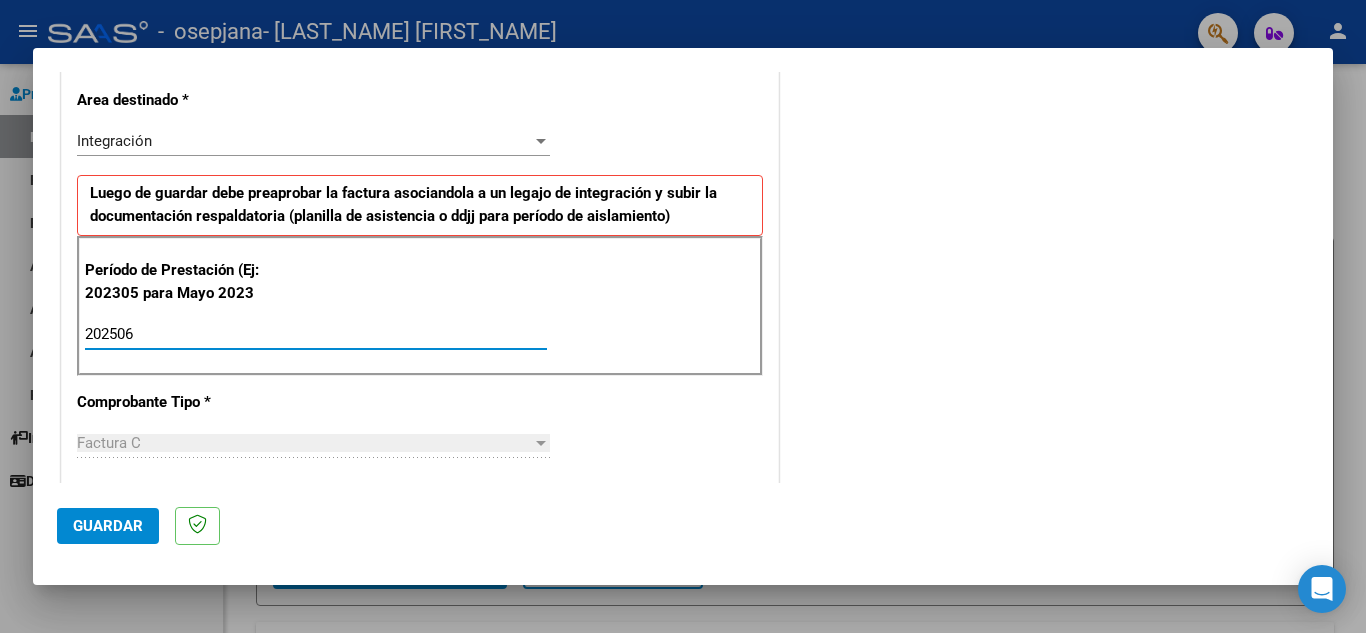 type on "202506" 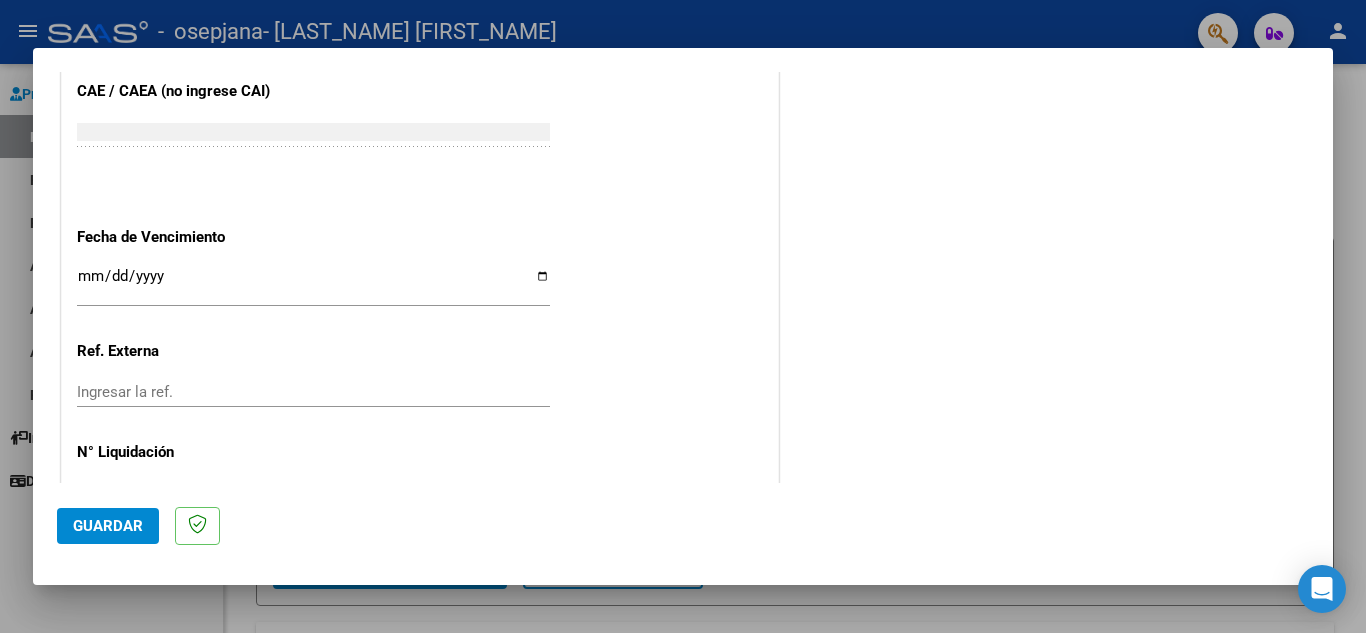 scroll, scrollTop: 1311, scrollLeft: 0, axis: vertical 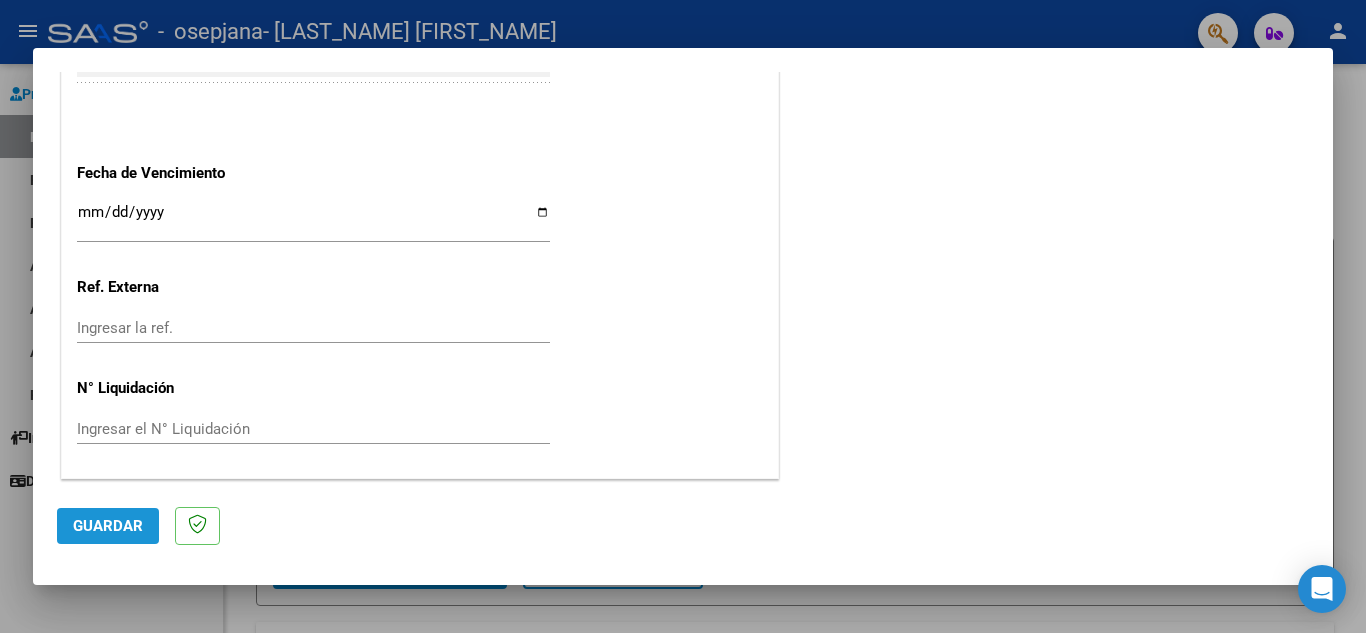 click on "Guardar" 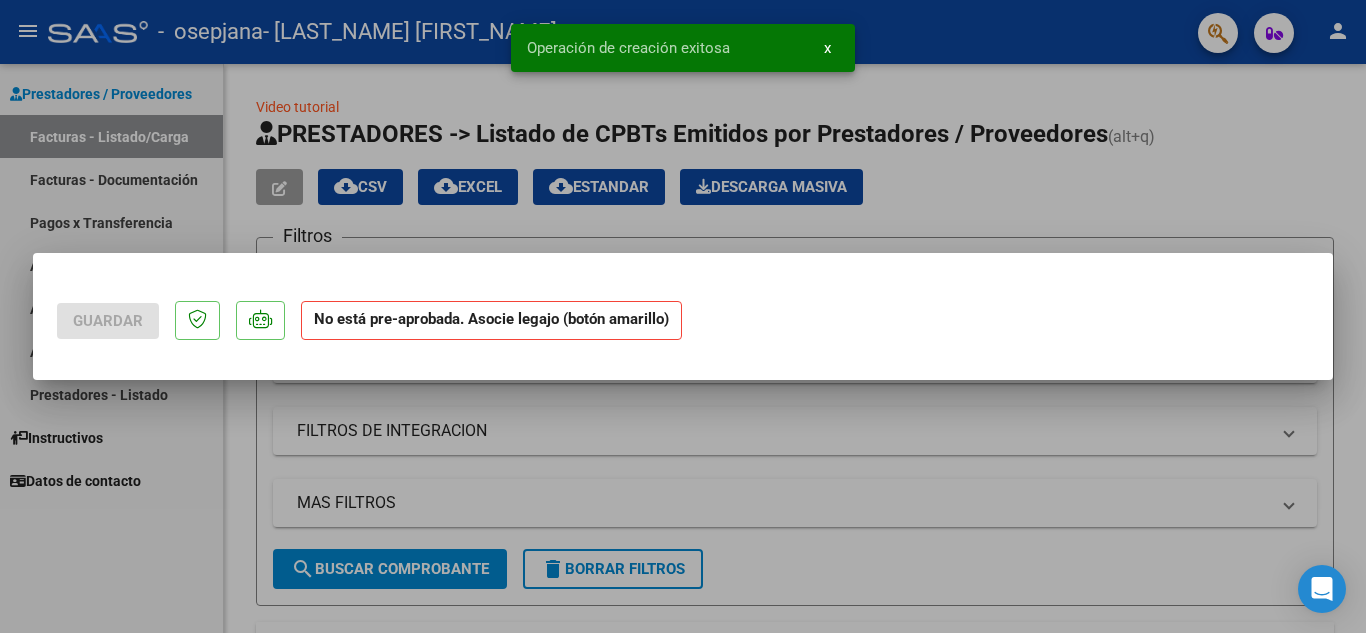 scroll, scrollTop: 0, scrollLeft: 0, axis: both 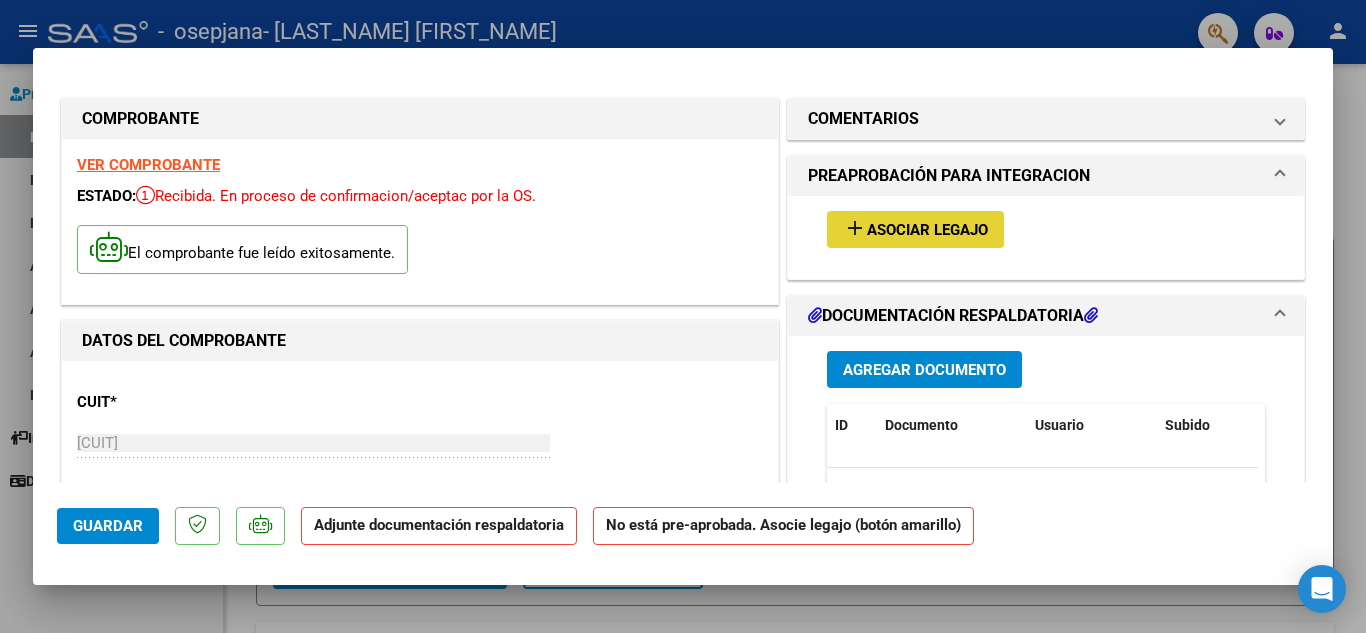 click on "Asociar Legajo" at bounding box center (927, 230) 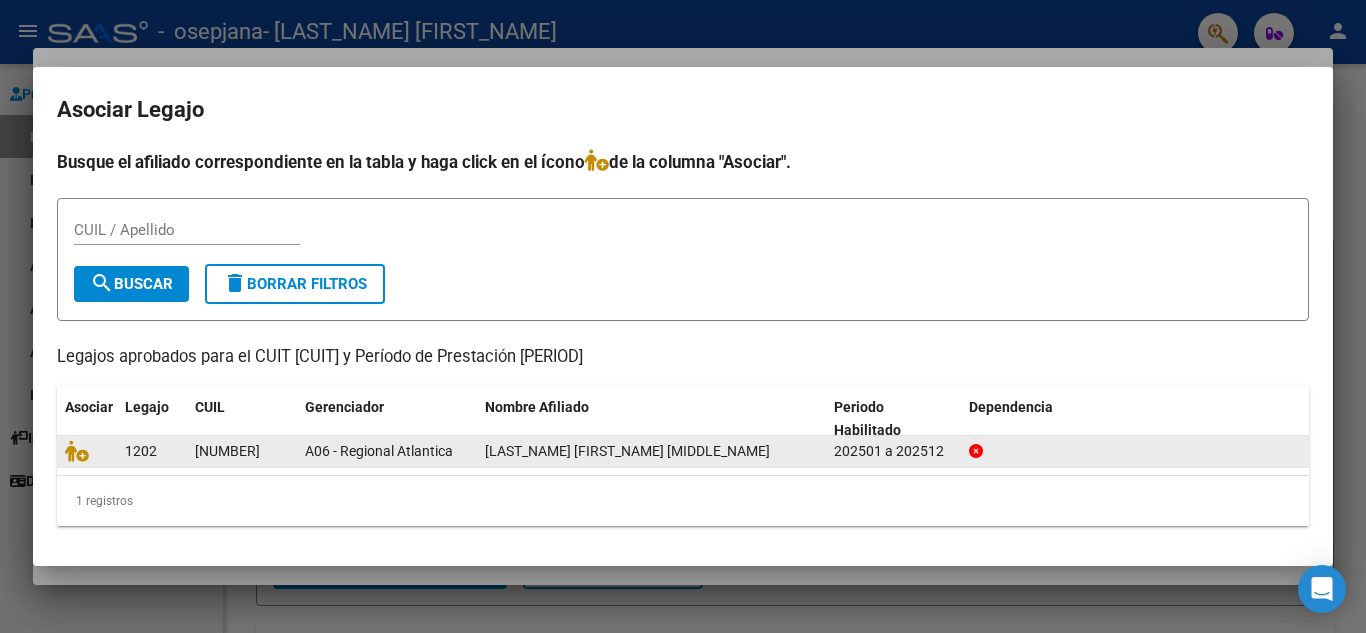 click on "[LAST_NAME] [FIRST_NAME] [MIDDLE_NAME]" 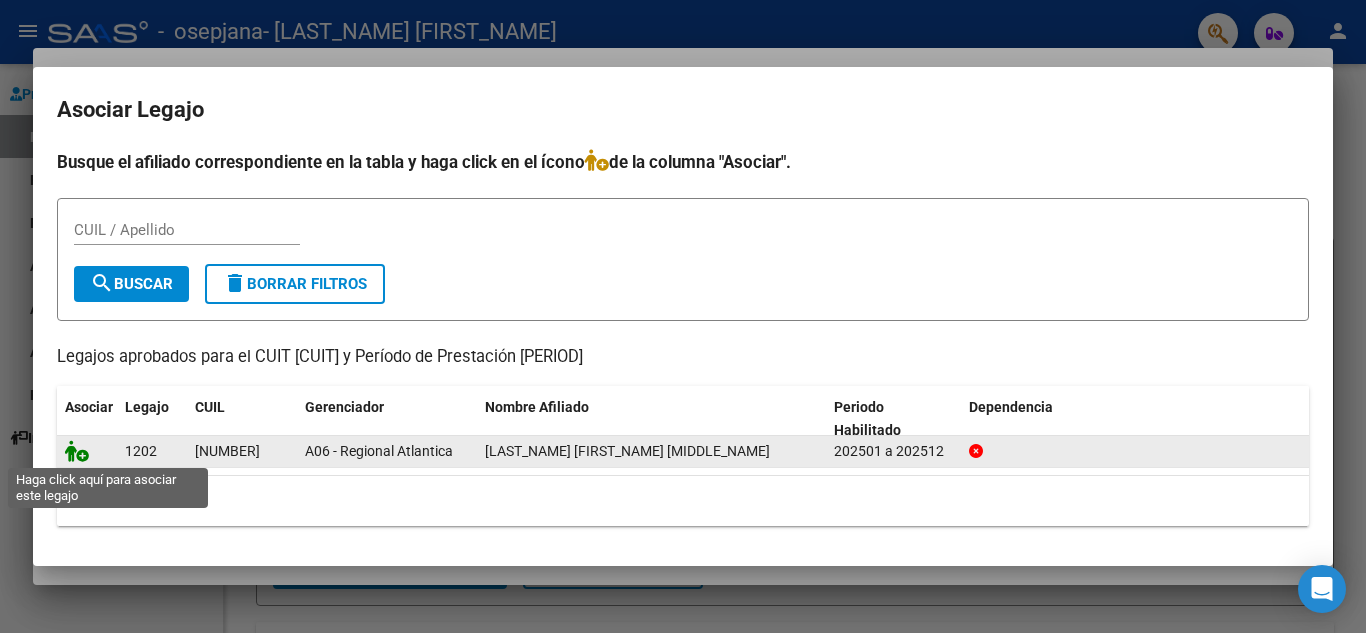 click 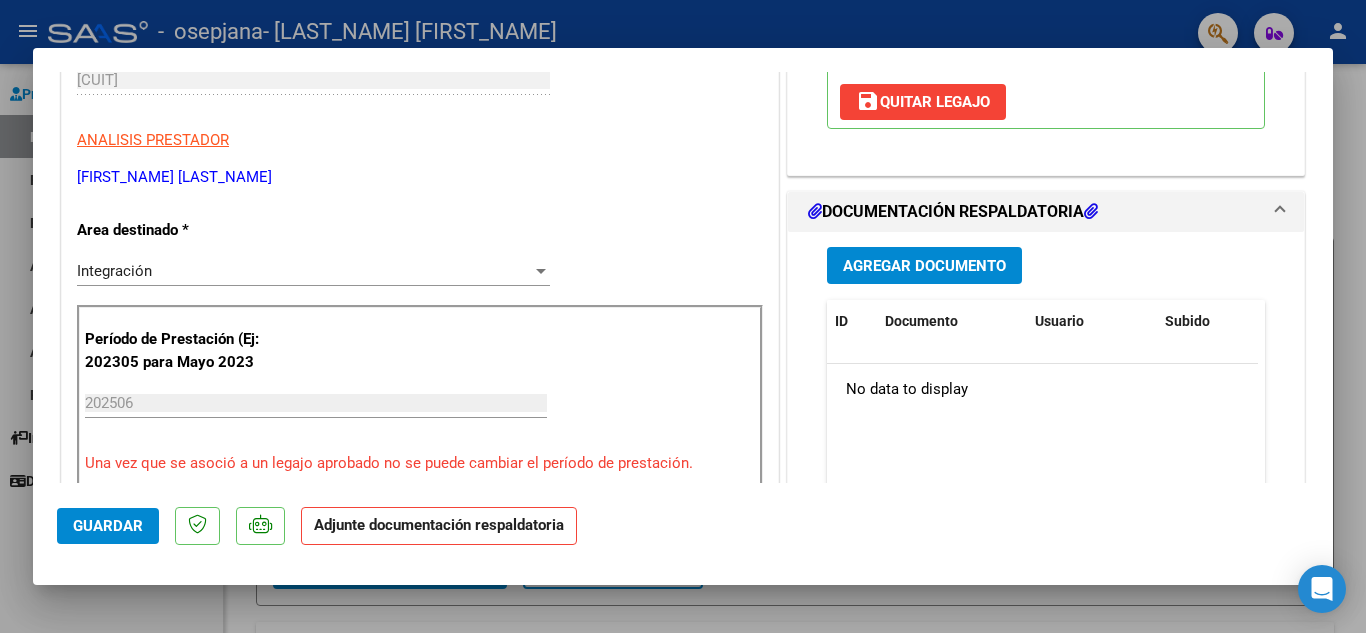 scroll, scrollTop: 415, scrollLeft: 0, axis: vertical 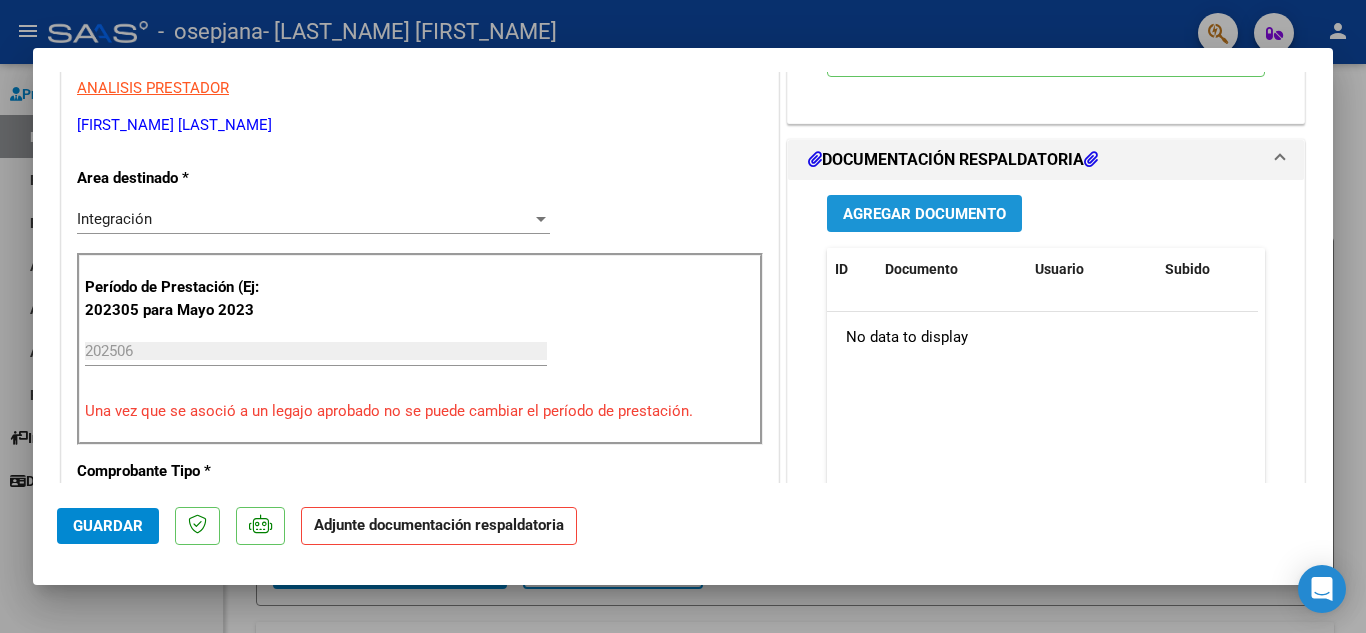 click on "Agregar Documento" at bounding box center (924, 214) 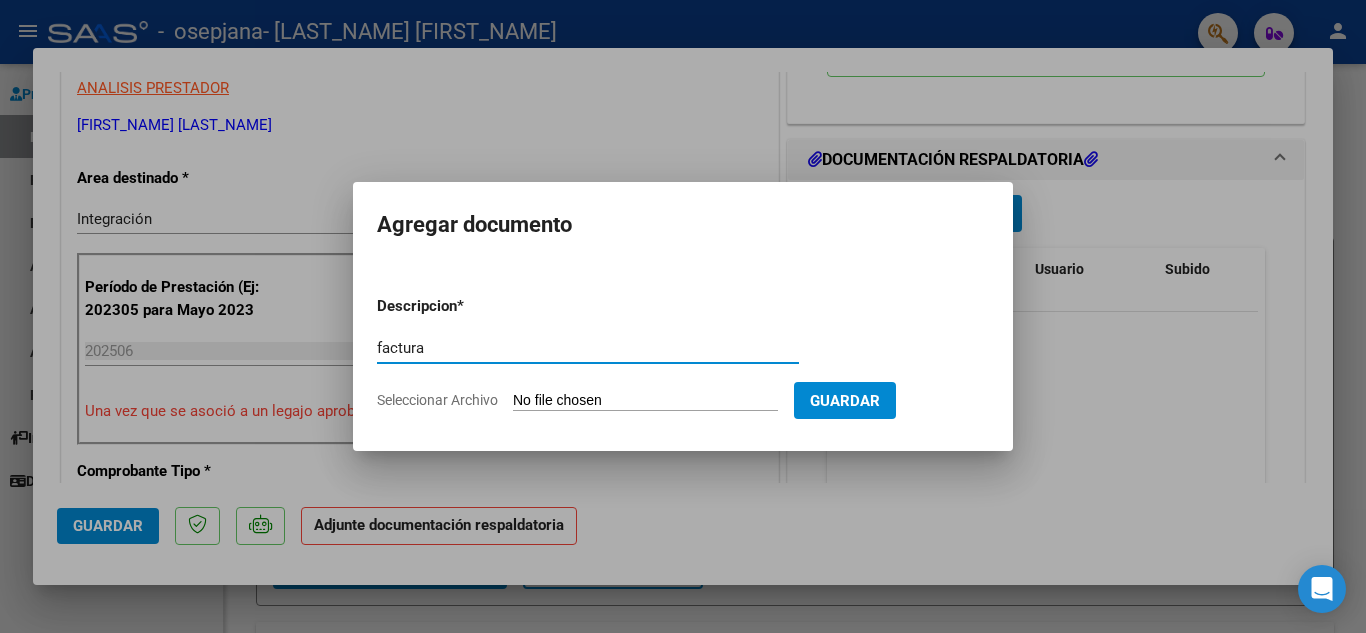 type on "factura" 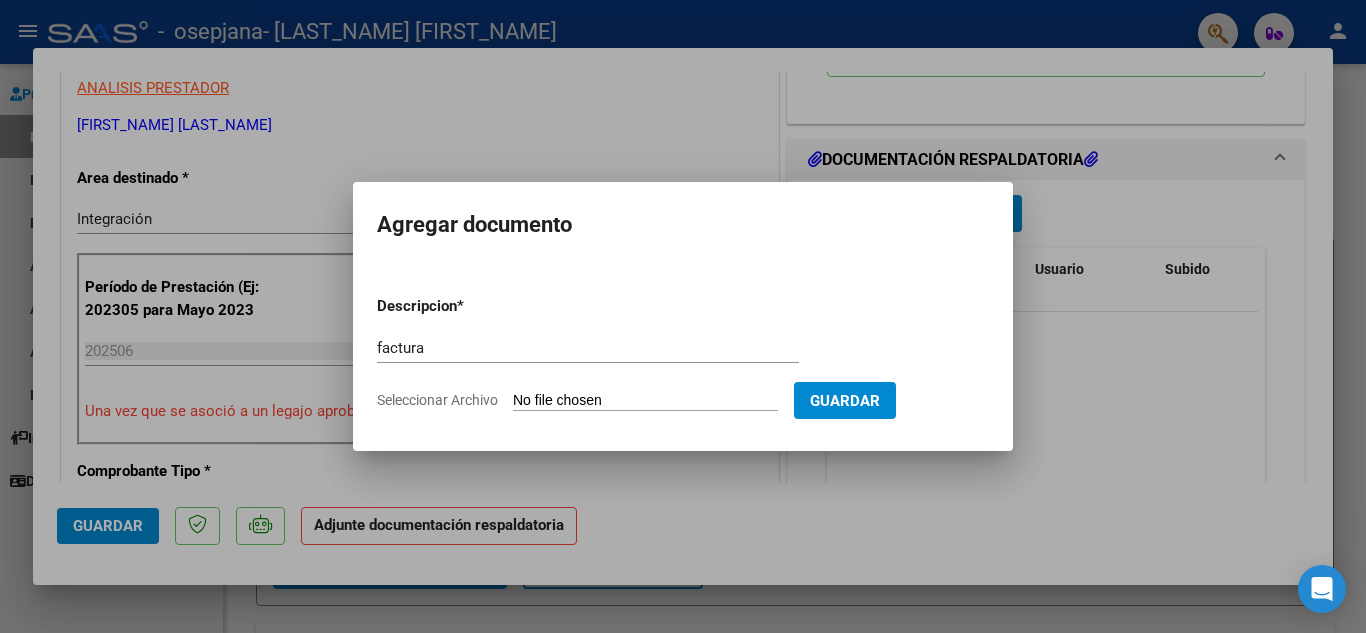 click on "Seleccionar Archivo" at bounding box center (645, 401) 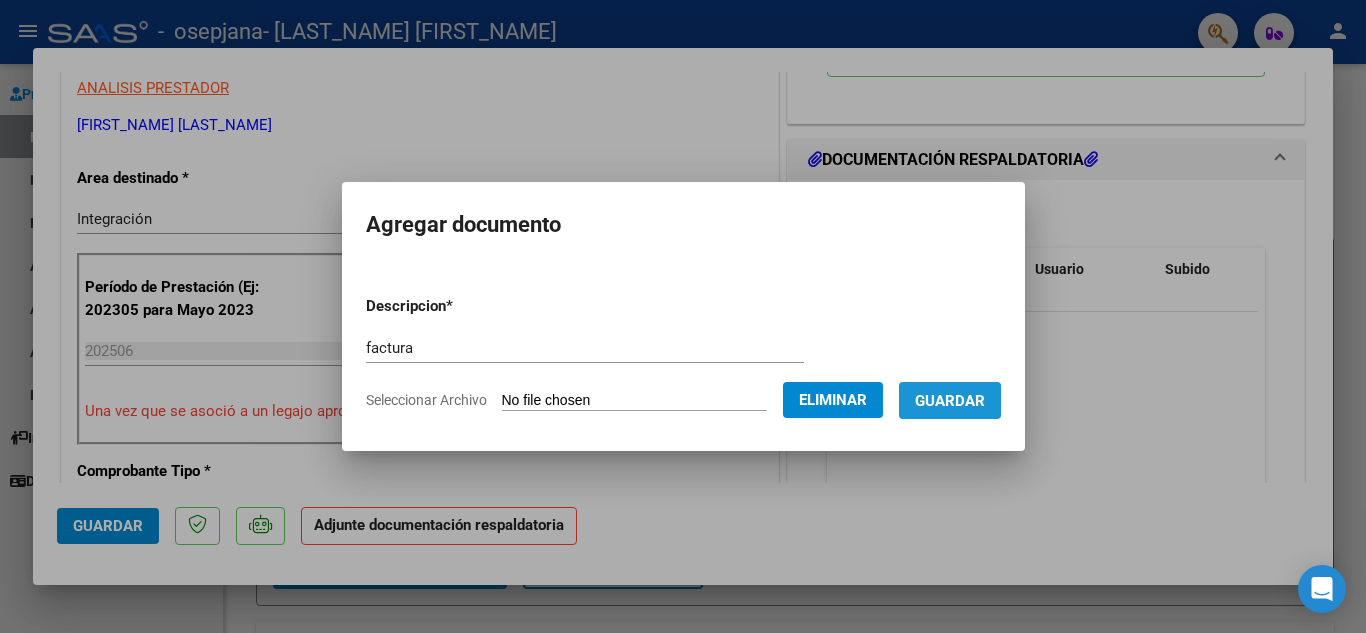 click on "Guardar" at bounding box center (950, 401) 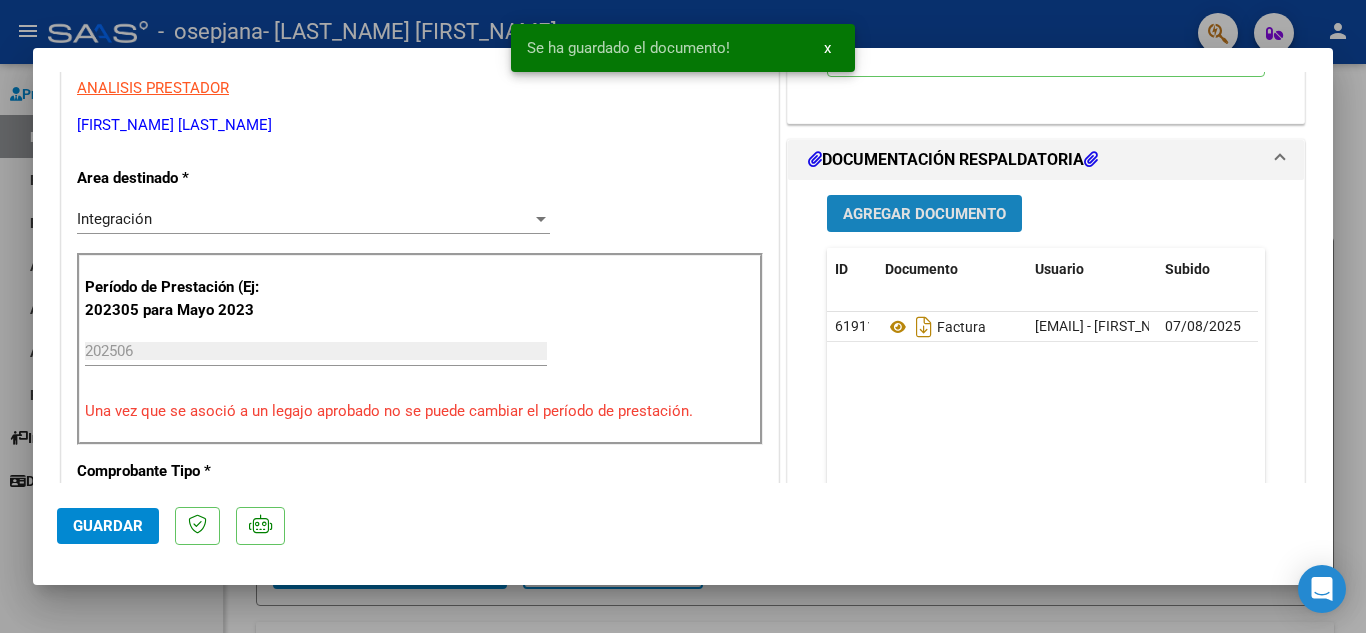 click on "Agregar Documento" at bounding box center [924, 213] 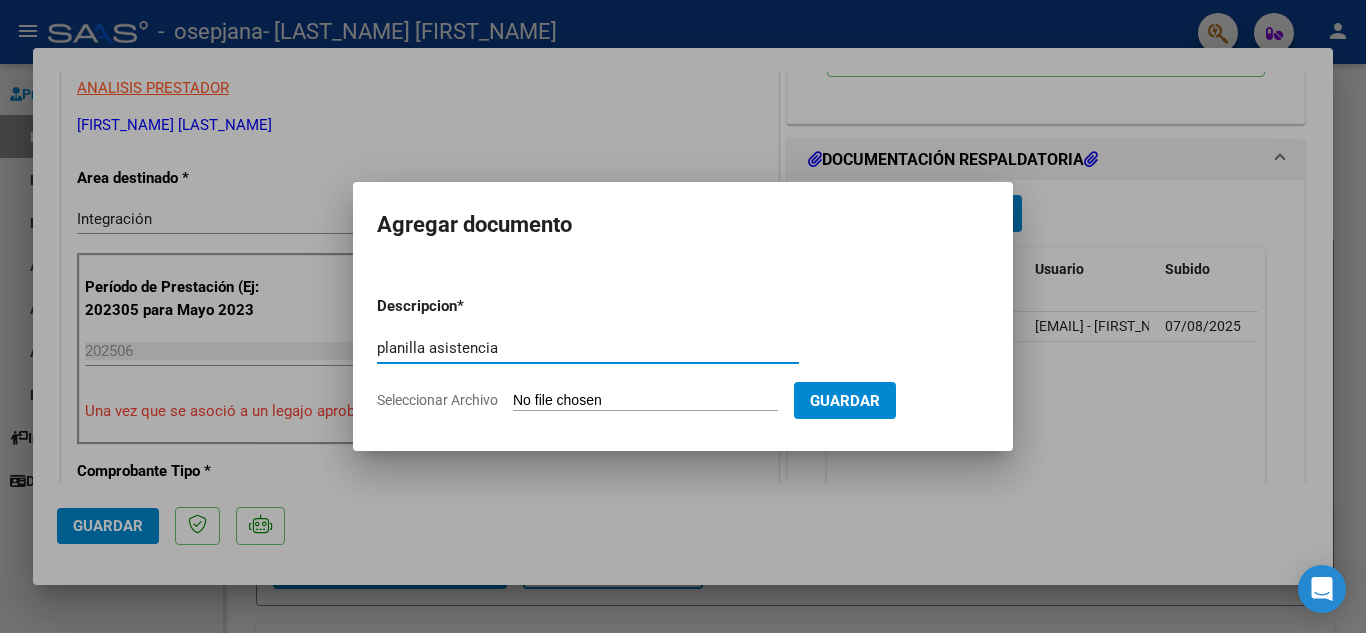 type on "planilla asistencia" 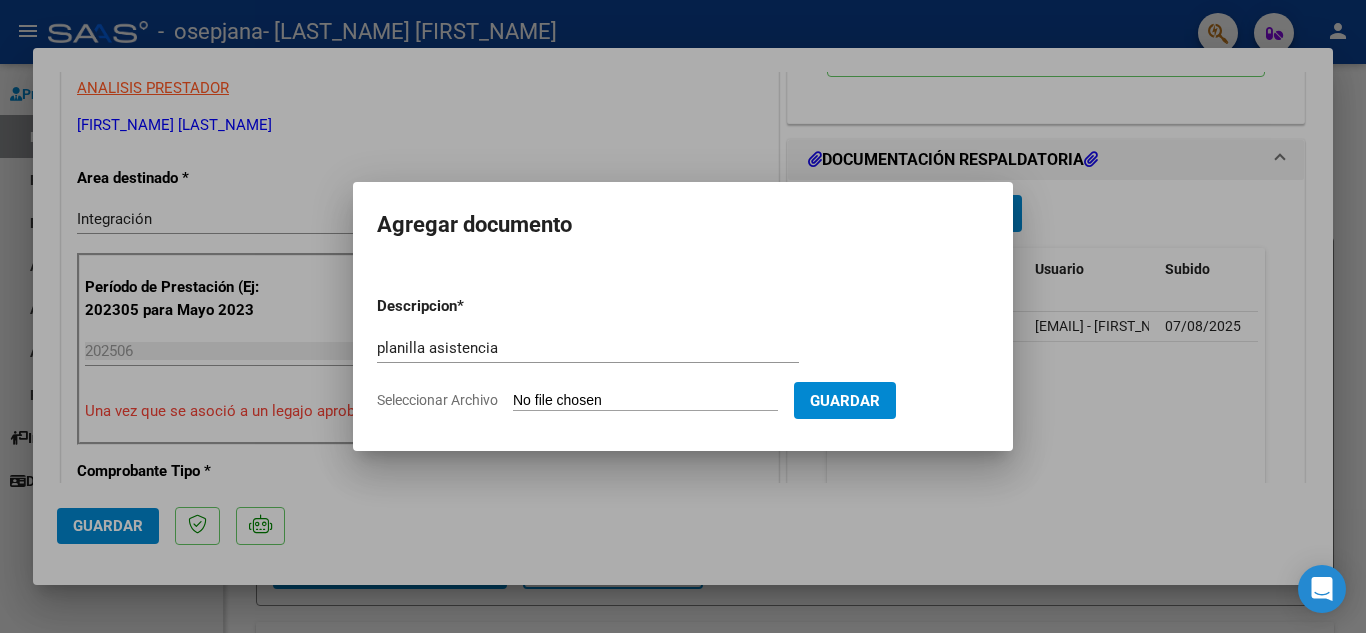 click on "Seleccionar Archivo" at bounding box center (645, 401) 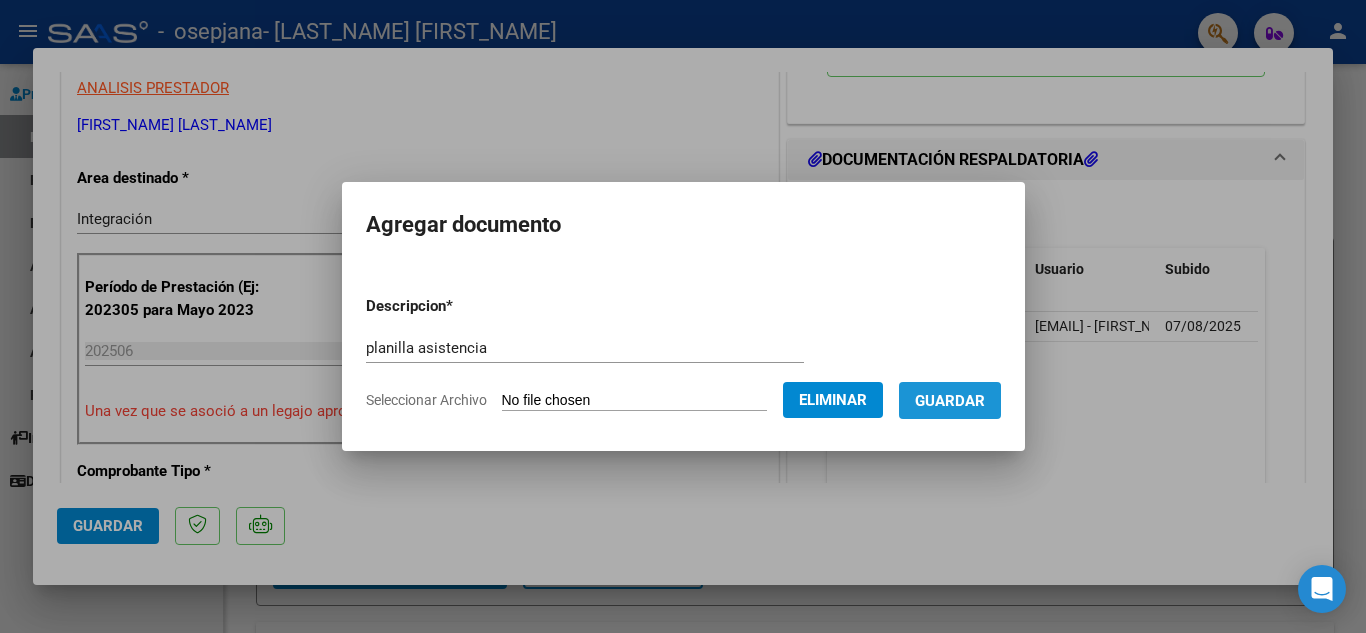 click on "Guardar" at bounding box center (950, 401) 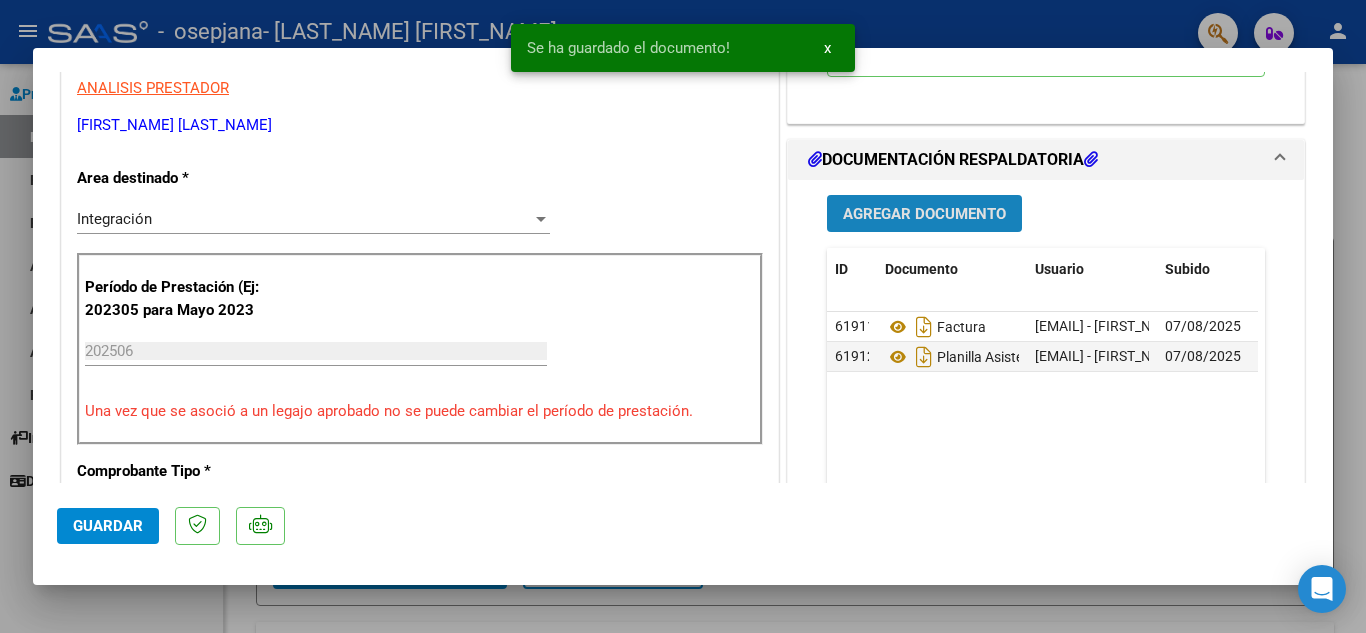 click on "Agregar Documento" at bounding box center (924, 213) 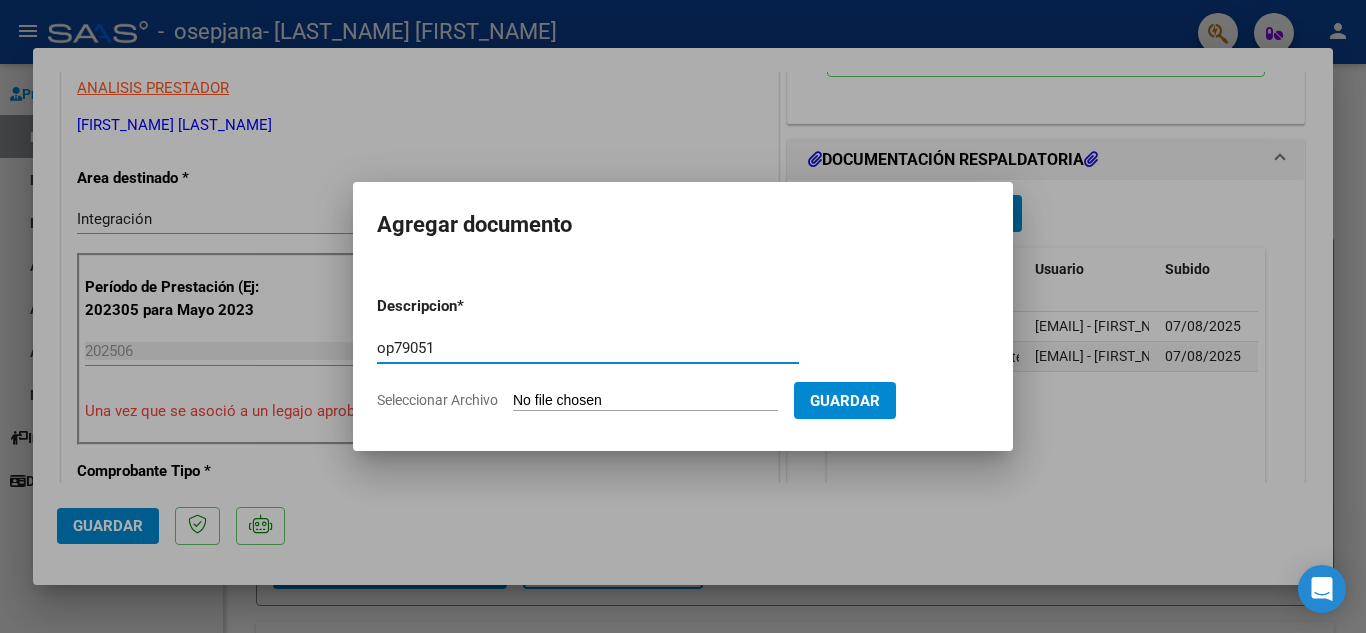 type on "op79051" 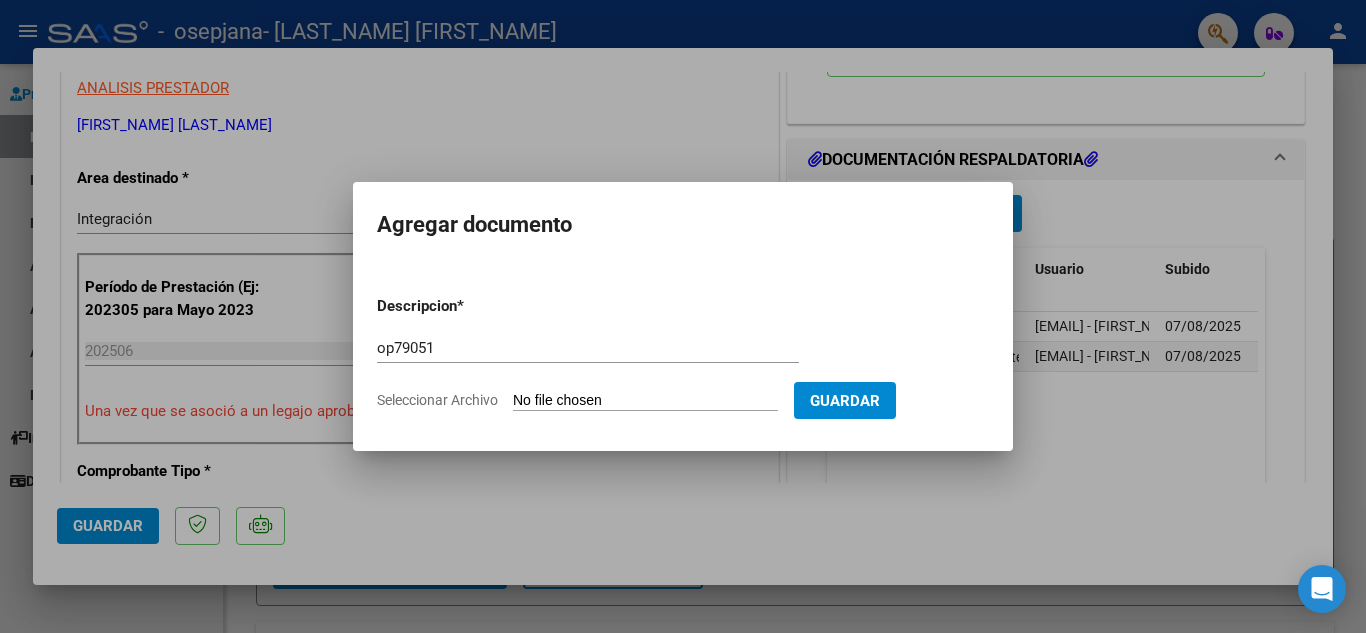 click on "Seleccionar Archivo" at bounding box center [645, 401] 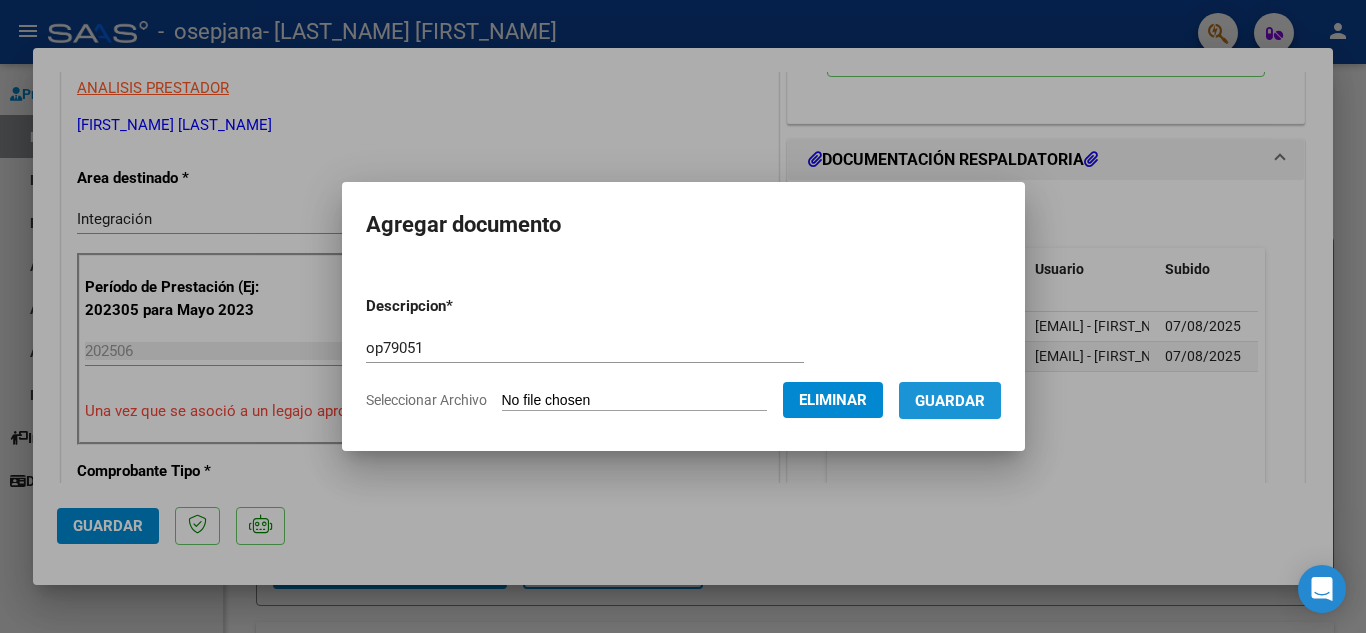 click on "Guardar" at bounding box center [950, 400] 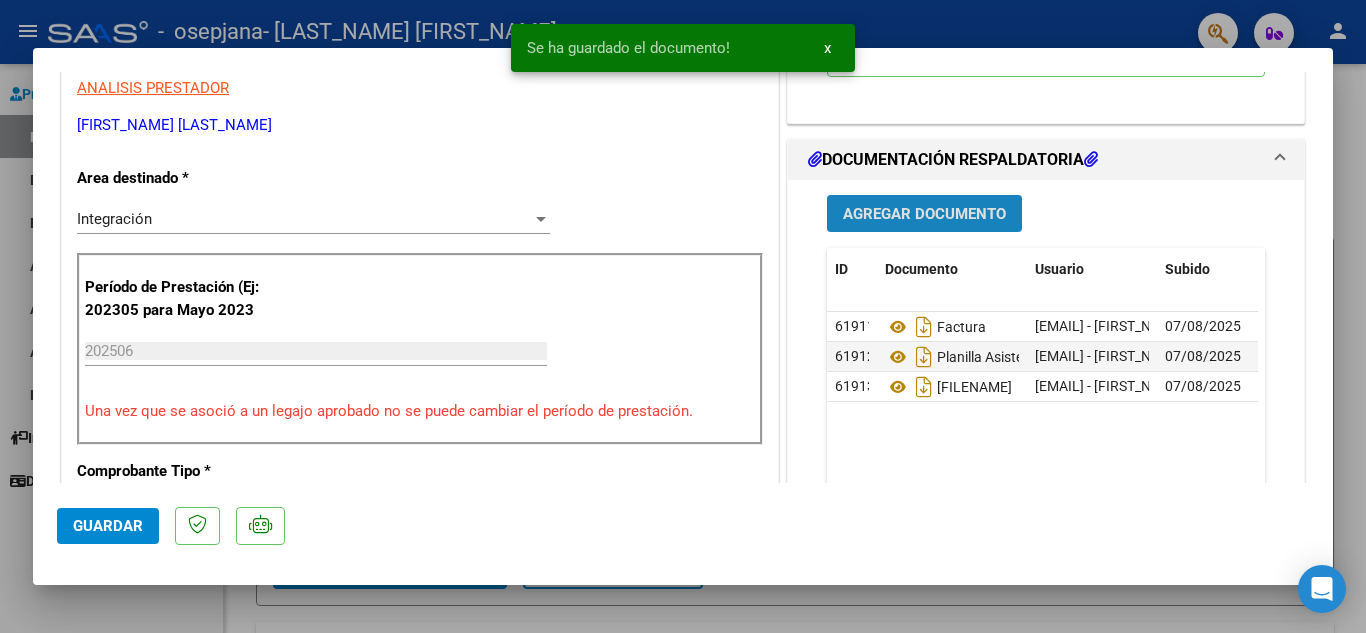 click on "Agregar Documento" at bounding box center (924, 214) 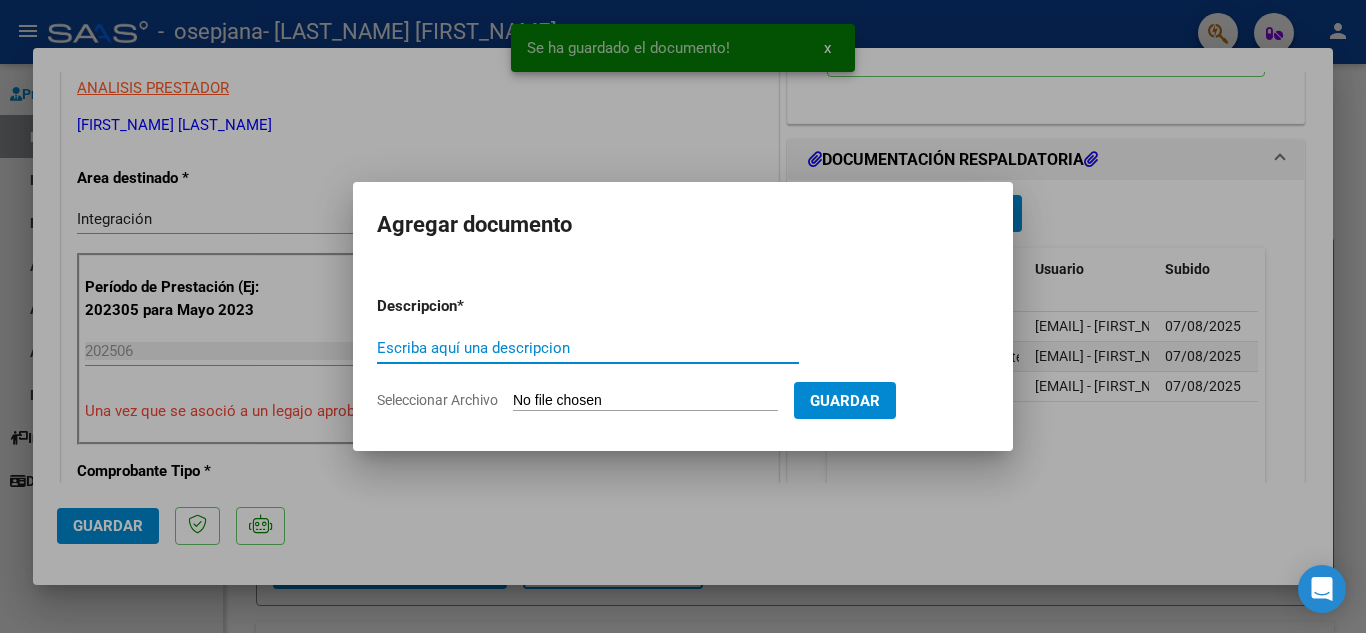 click on "Escriba aquí una descripcion" at bounding box center (588, 348) 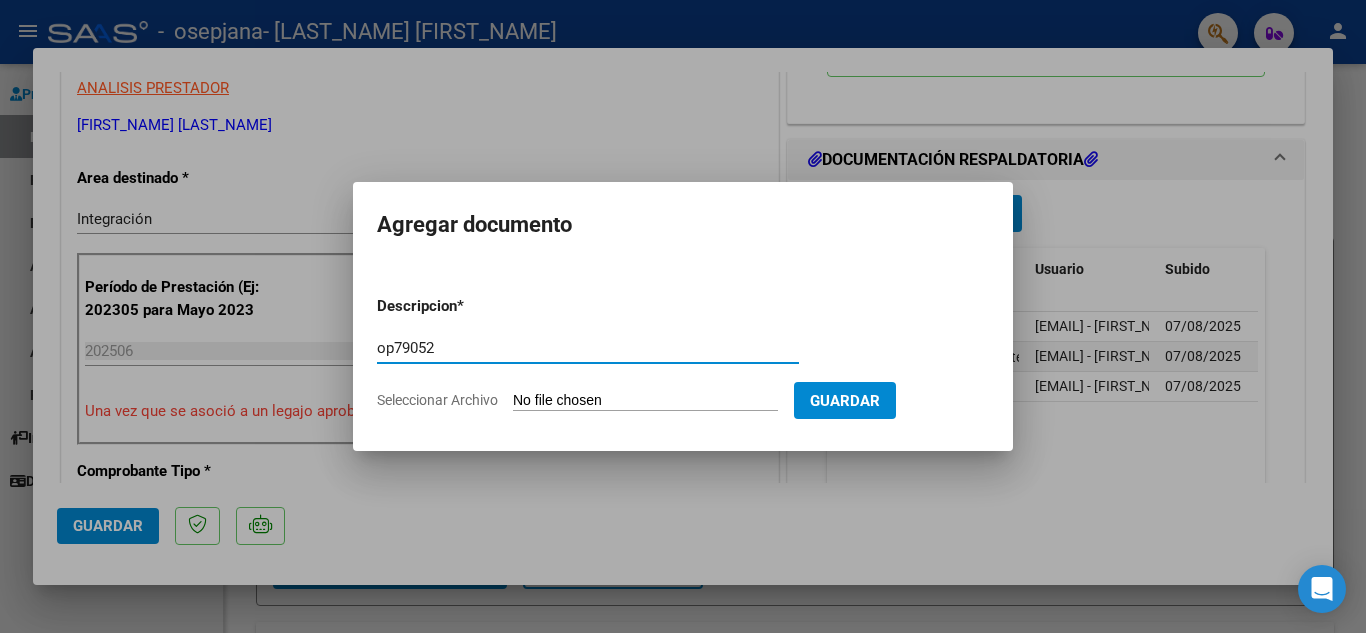 type on "op79052" 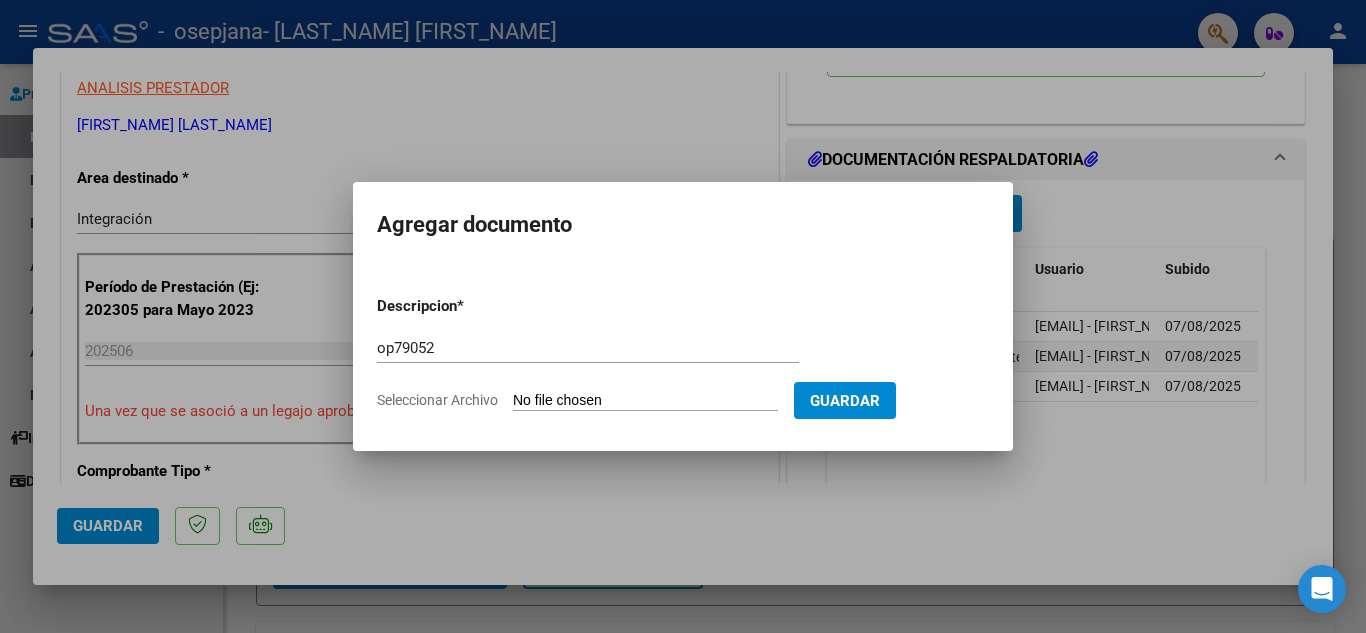 click on "Descripcion  *   [FILENAME] Escriba aquí una descripcion  Seleccionar Archivo Guardar" at bounding box center (683, 353) 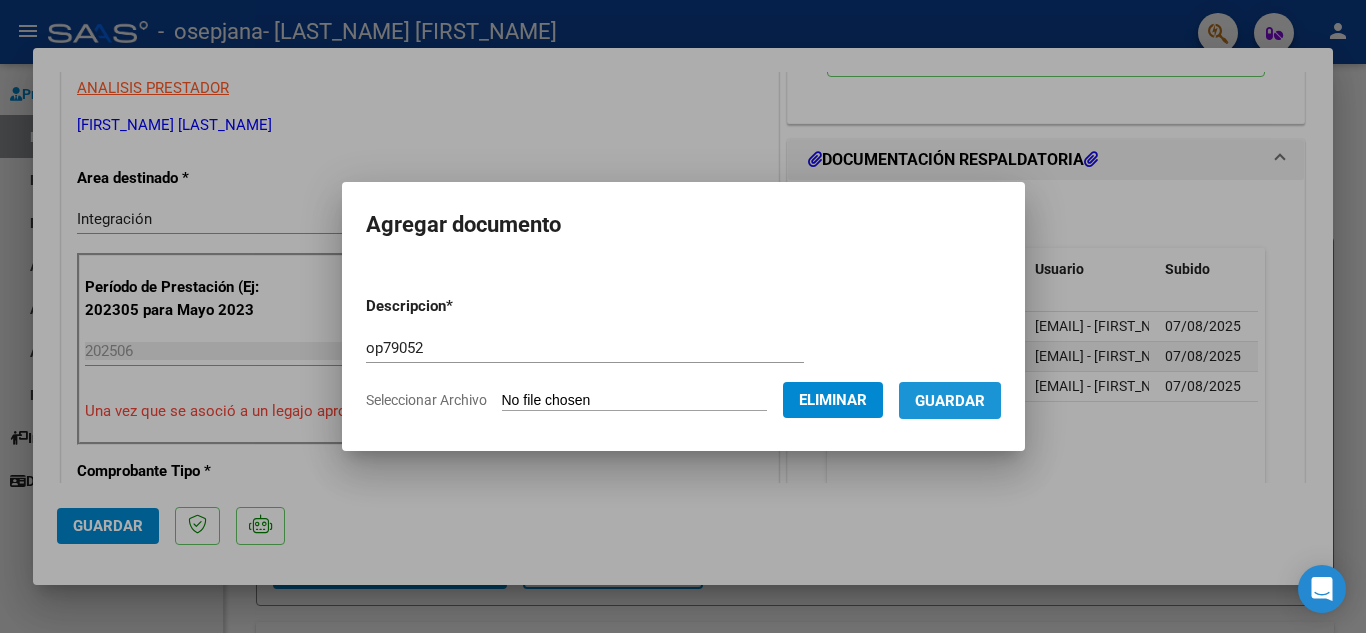 click on "Guardar" at bounding box center [950, 401] 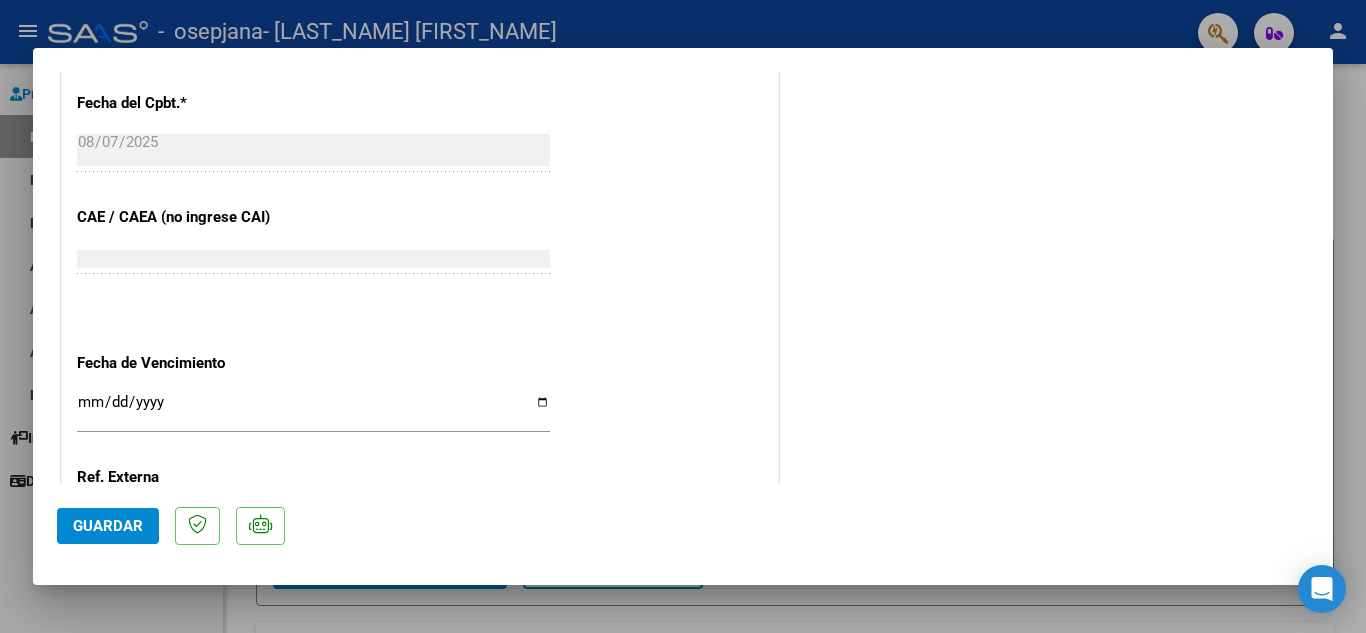 scroll, scrollTop: 1379, scrollLeft: 0, axis: vertical 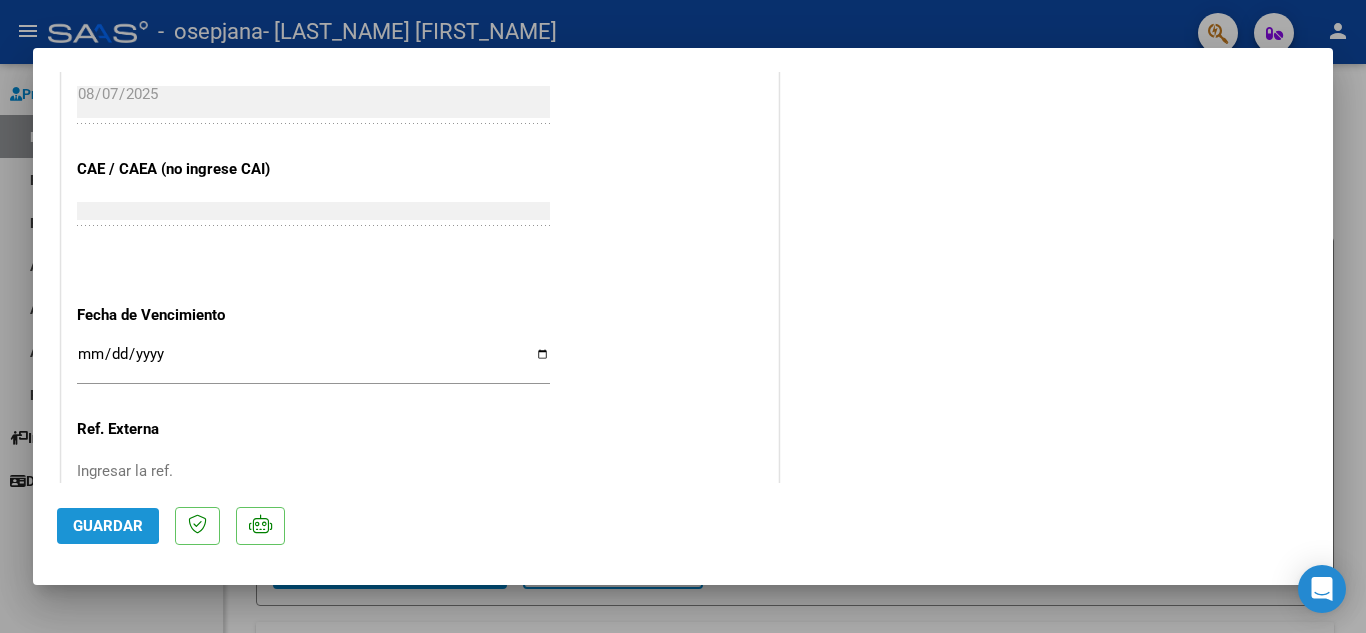 click on "Guardar" 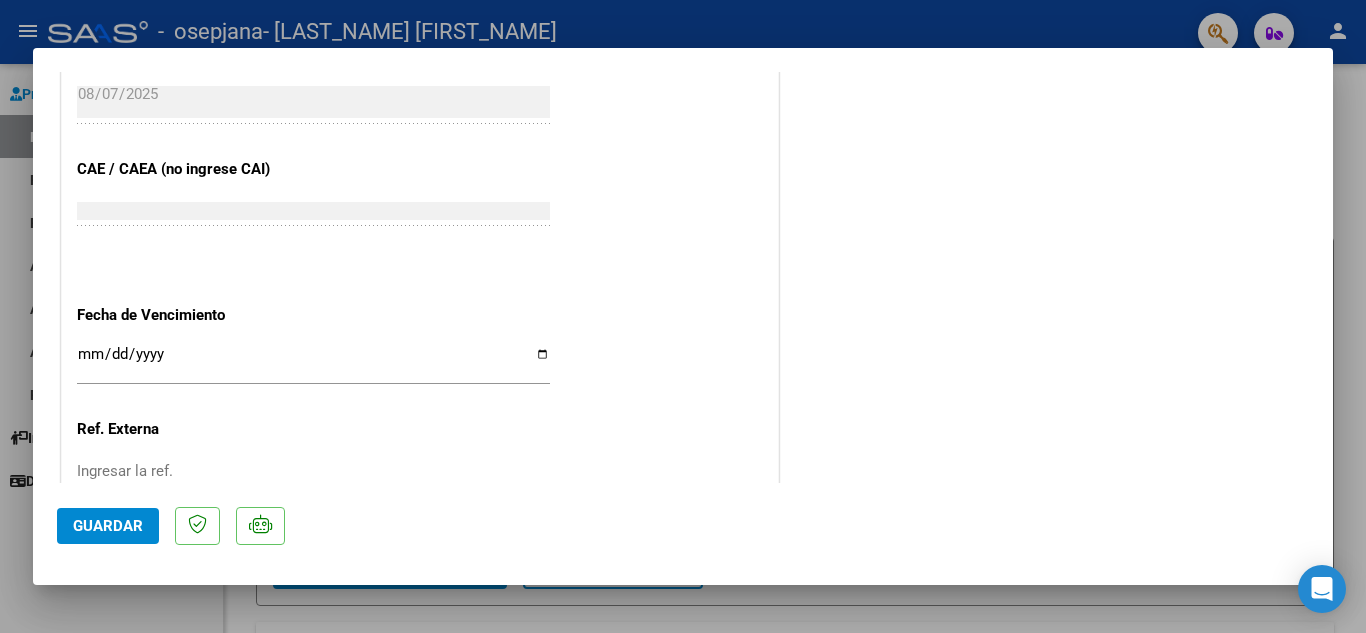 click at bounding box center [683, 316] 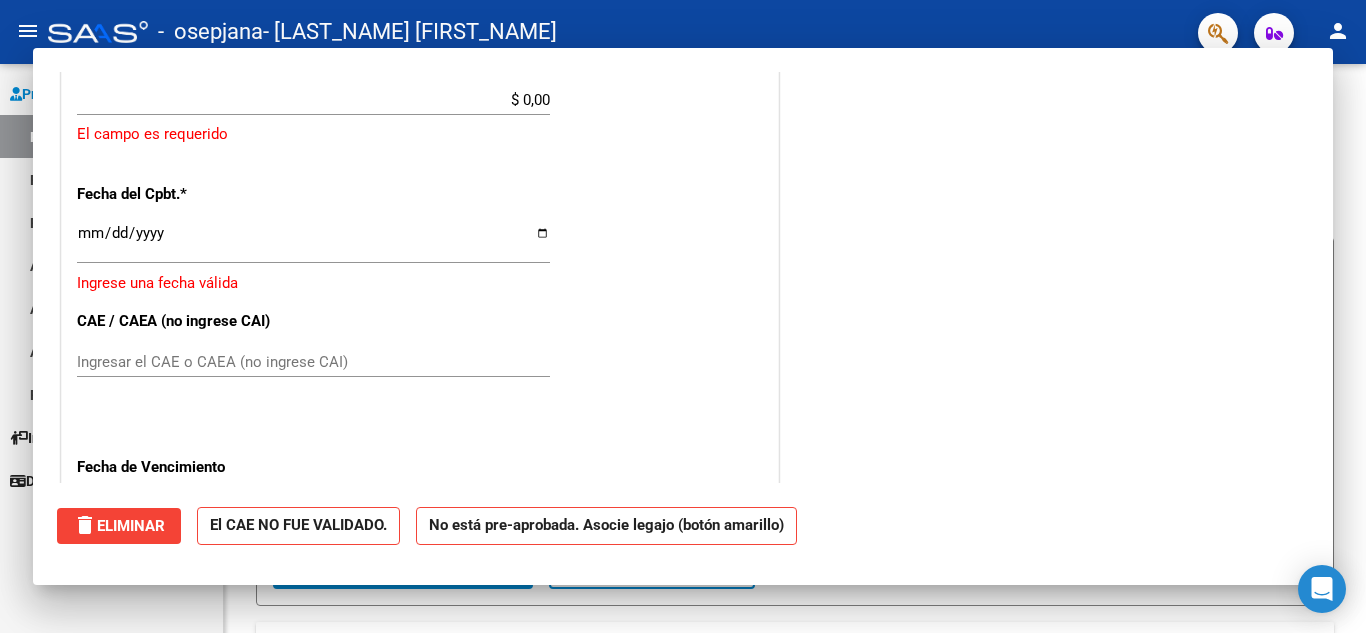 scroll, scrollTop: 0, scrollLeft: 0, axis: both 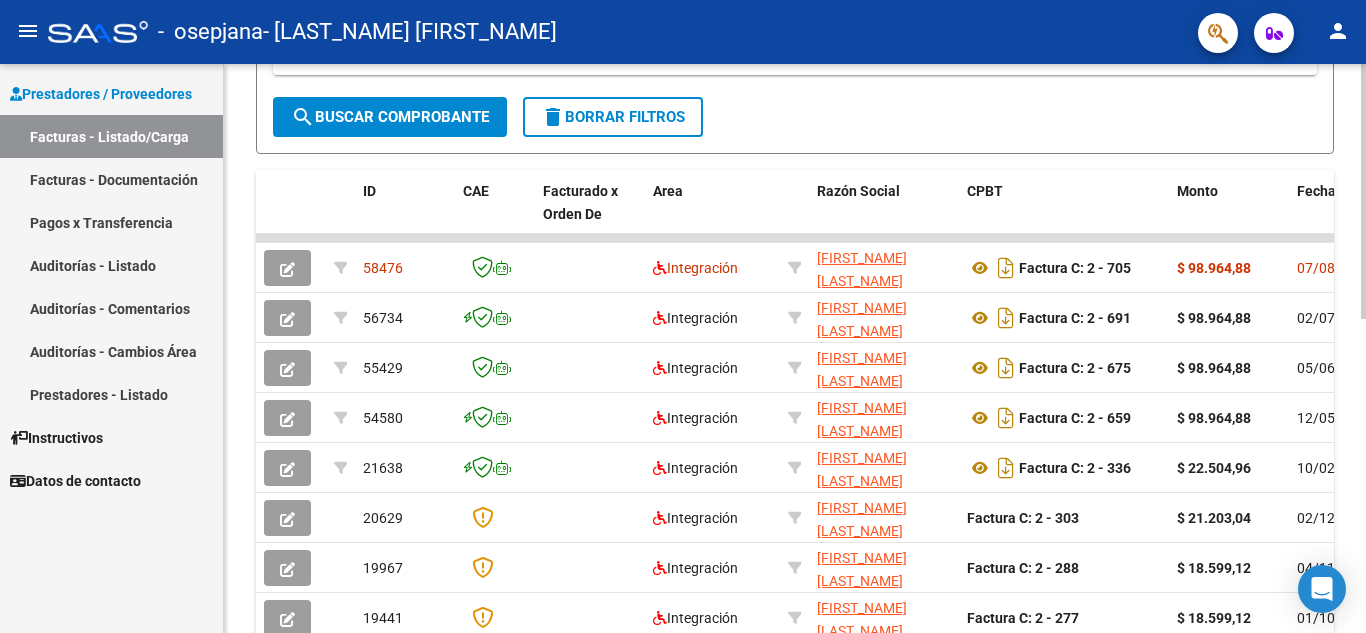 click on "Video tutorial   PRESTADORES -> Listado de CPBTs Emitidos por Prestadores / Proveedores (alt+q)   Cargar Comprobante
cloud_download  CSV  cloud_download  EXCEL  cloud_download  Estandar   Descarga Masiva
Filtros Id Area Area Todos Confirmado   Mostrar totalizadores   FILTROS DEL COMPROBANTE  Comprobante Tipo Comprobante Tipo Start date – End date Fec. Comprobante Desde / Hasta Días Emisión Desde(cant. días) Días Emisión Hasta(cant. días) CUIT / Razón Social Pto. Venta Nro. Comprobante Código SSS CAE Válido CAE Válido Todos Cargado Módulo Hosp. Todos Tiene facturacion Apócrifa Hospital Refes  FILTROS DE INTEGRACION  Período De Prestación Campos del Archivo de Rendición Devuelto x SSS (dr_envio) Todos Rendido x SSS (dr_envio) Tipo de Registro Tipo de Registro Período Presentación Período Presentación Campos del Legajo Asociado (preaprobación) Afiliado Legajo (cuil/nombre) Todos Solo facturas preaprobadas  MAS FILTROS  Todos Con Doc. Respaldatoria Todos Con Trazabilidad Todos – – 0" 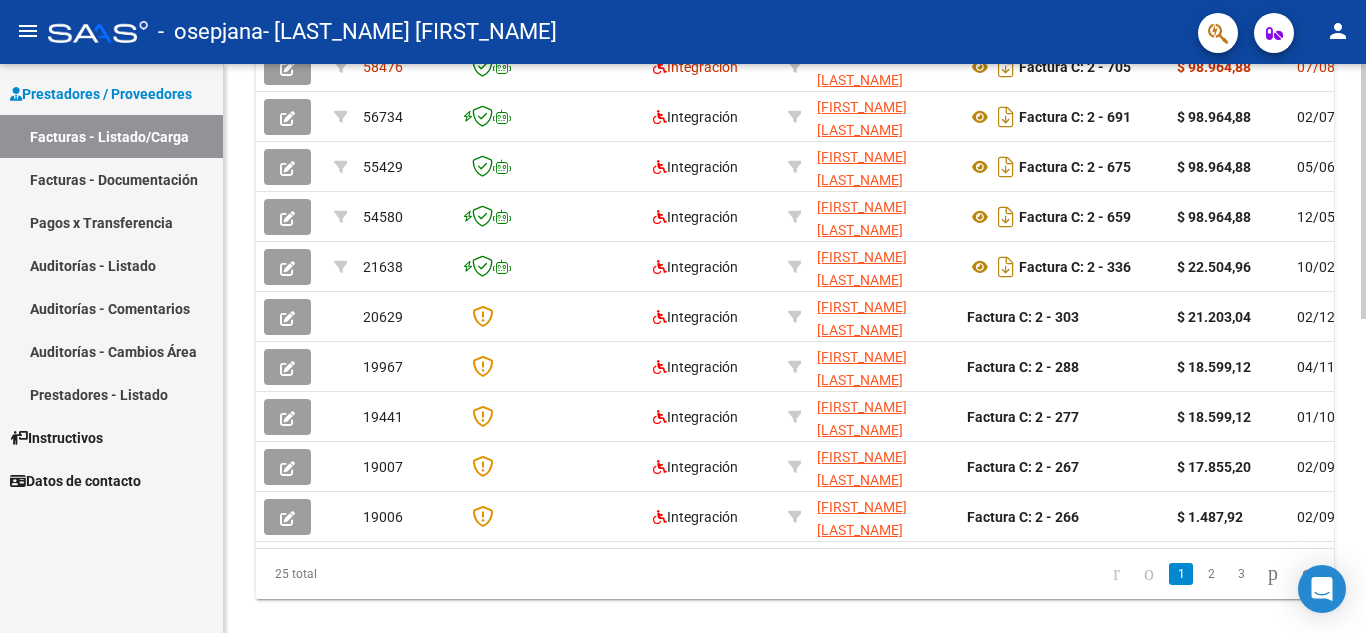 scroll, scrollTop: 699, scrollLeft: 0, axis: vertical 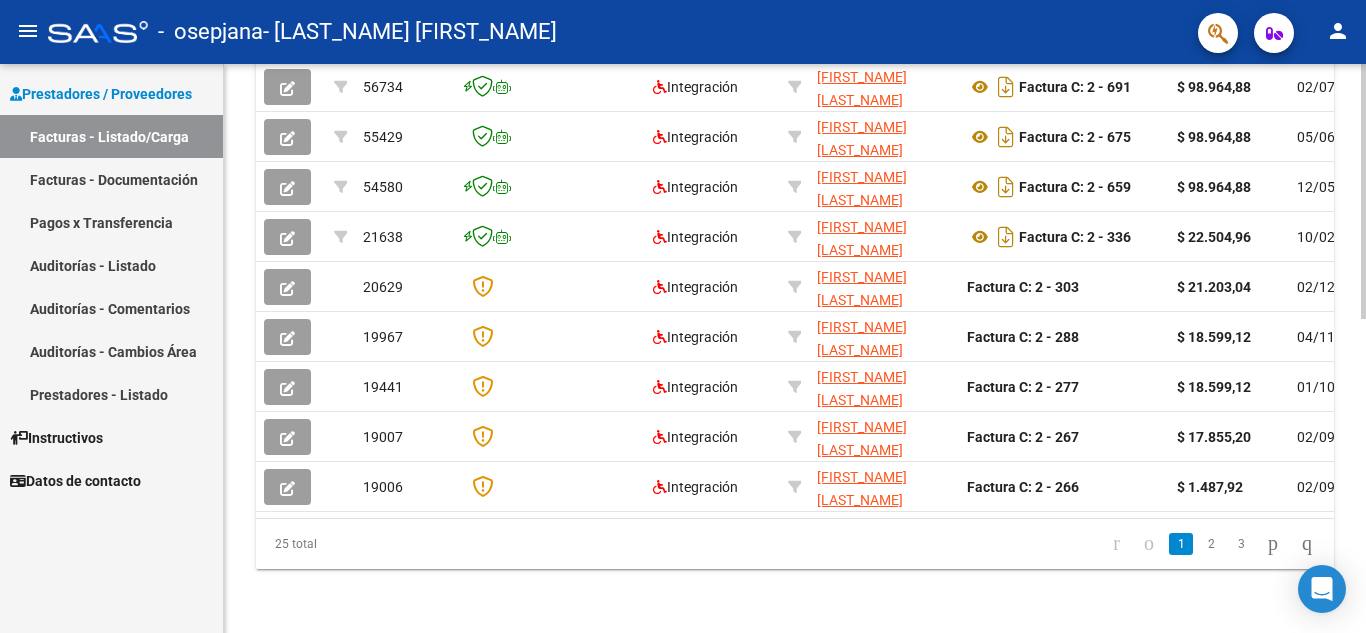 click on "Video tutorial   PRESTADORES -> Listado de CPBTs Emitidos por Prestadores / Proveedores (alt+q)   Cargar Comprobante
cloud_download  CSV  cloud_download  EXCEL  cloud_download  Estandar   Descarga Masiva
Filtros Id Area Area Todos Confirmado   Mostrar totalizadores   FILTROS DEL COMPROBANTE  Comprobante Tipo Comprobante Tipo Start date – End date Fec. Comprobante Desde / Hasta Días Emisión Desde(cant. días) Días Emisión Hasta(cant. días) CUIT / Razón Social Pto. Venta Nro. Comprobante Código SSS CAE Válido CAE Válido Todos Cargado Módulo Hosp. Todos Tiene facturacion Apócrifa Hospital Refes  FILTROS DE INTEGRACION  Período De Prestación Campos del Archivo de Rendición Devuelto x SSS (dr_envio) Todos Rendido x SSS (dr_envio) Tipo de Registro Tipo de Registro Período Presentación Período Presentación Campos del Legajo Asociado (preaprobación) Afiliado Legajo (cuil/nombre) Todos Solo facturas preaprobadas  MAS FILTROS  Todos Con Doc. Respaldatoria Todos Con Trazabilidad Todos – – 0" 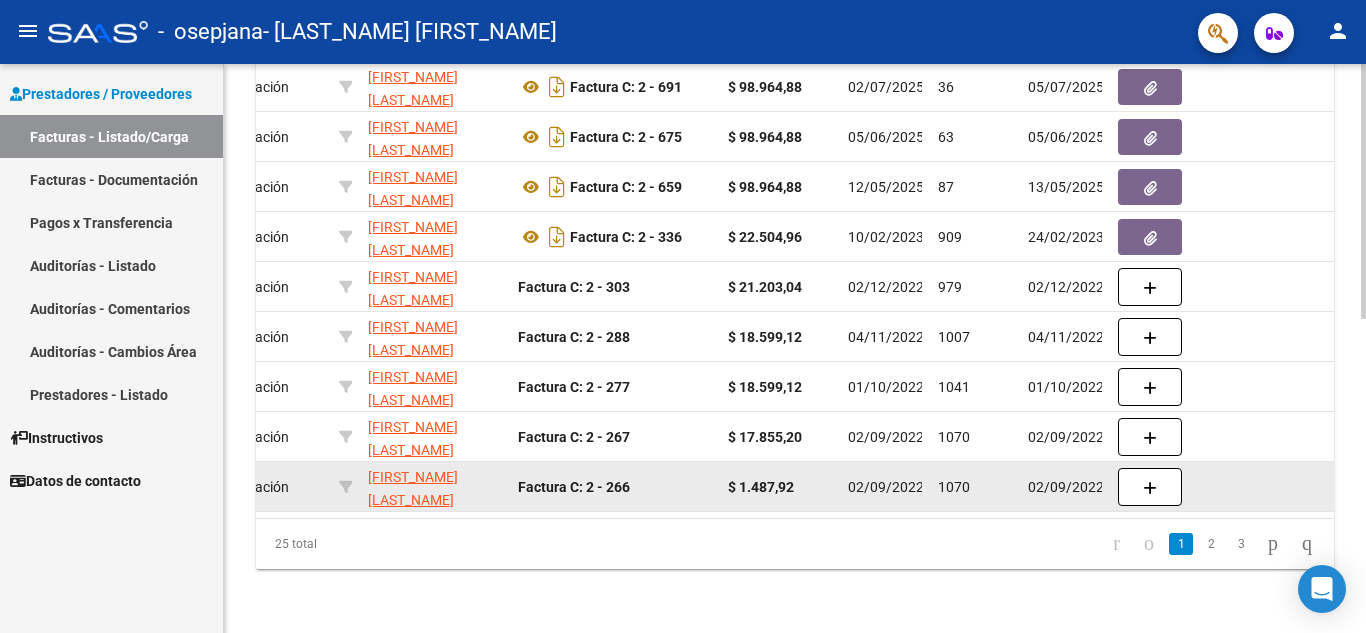 scroll, scrollTop: 0, scrollLeft: 619, axis: horizontal 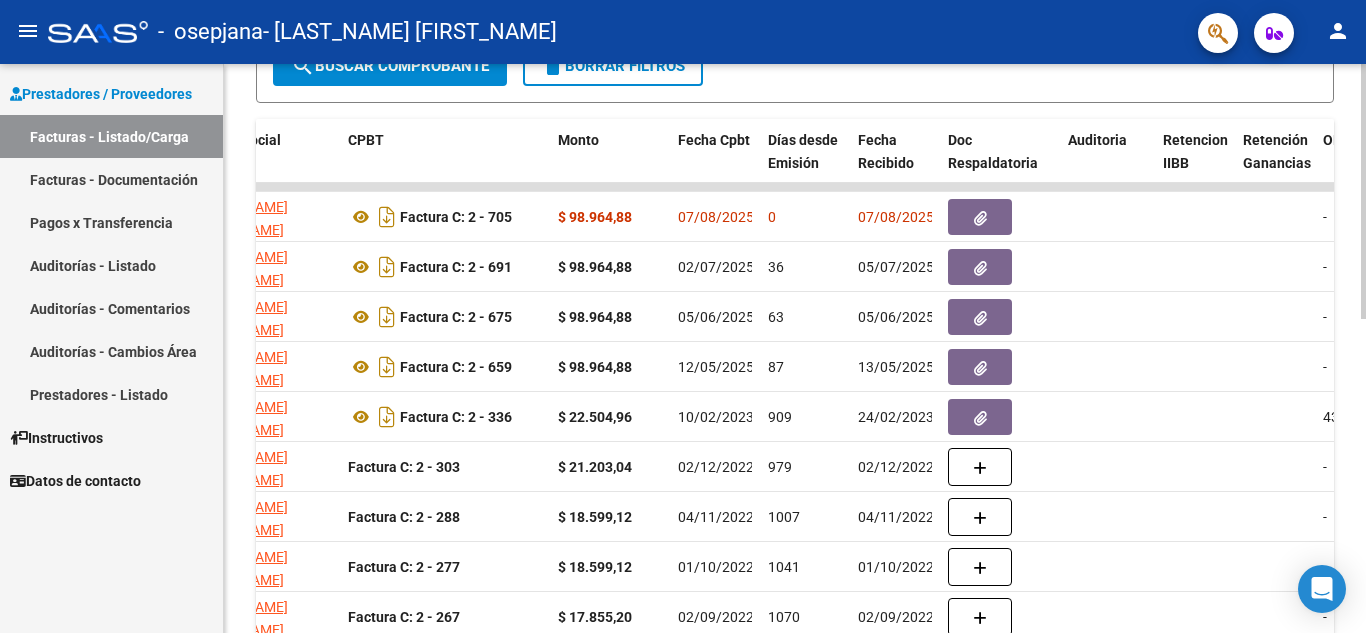 click 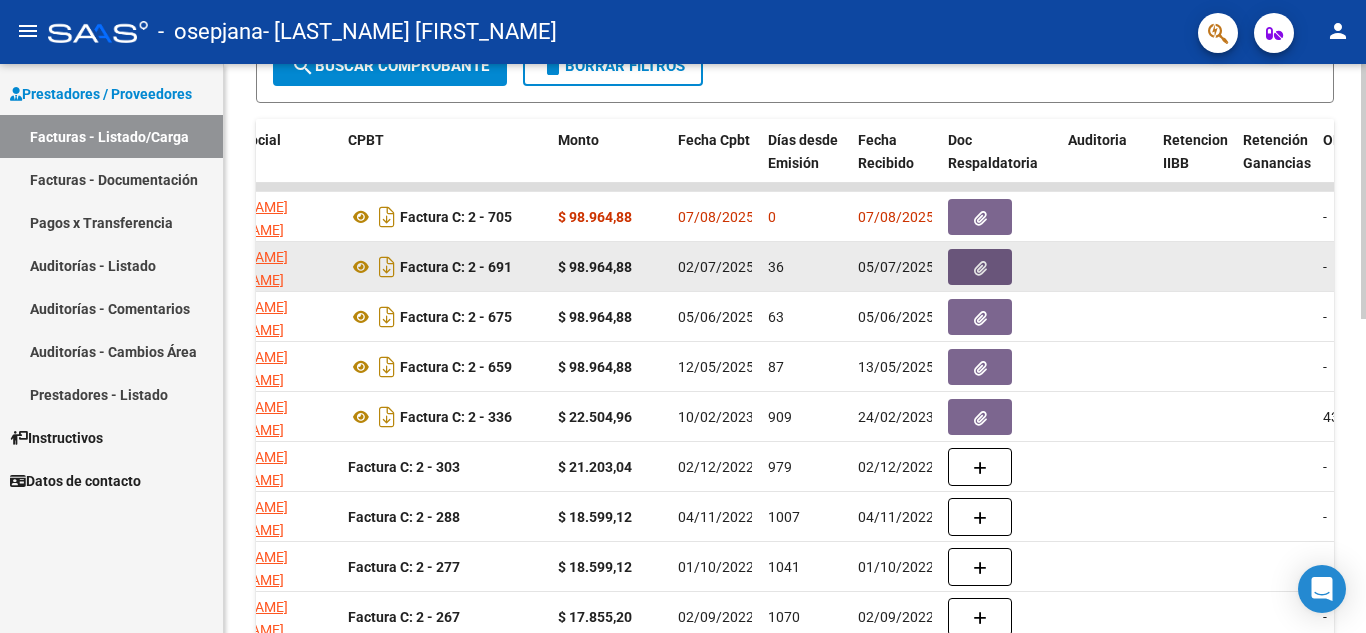click 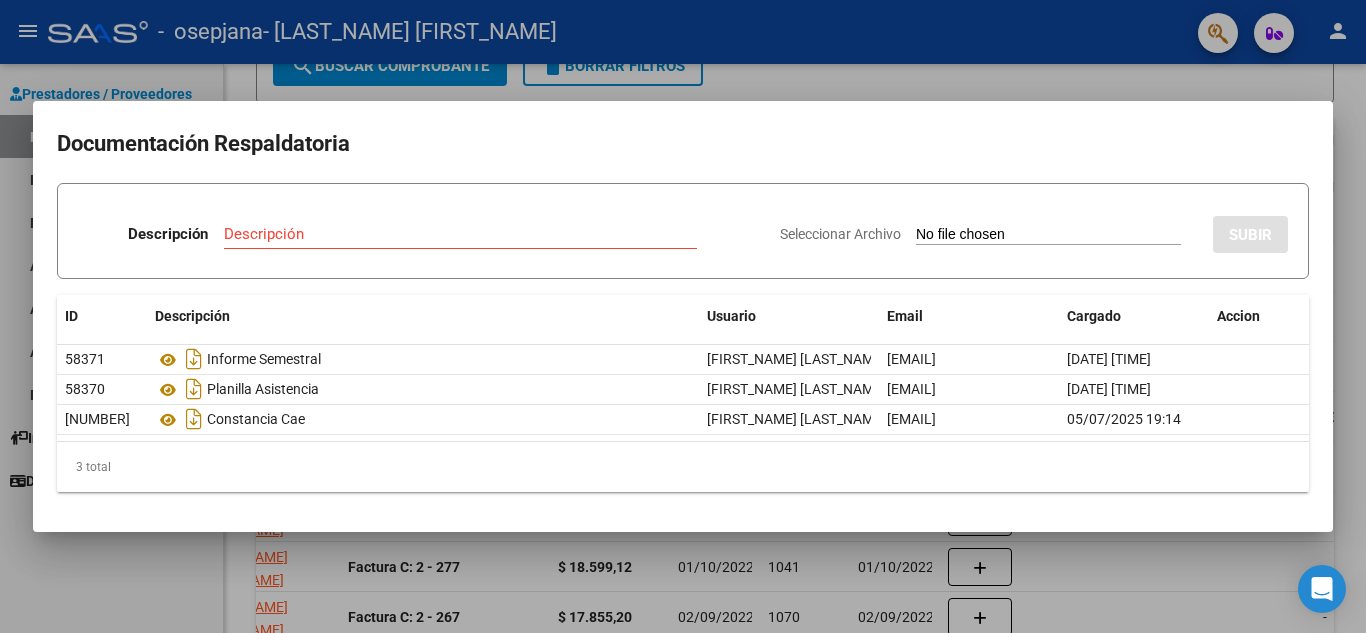click at bounding box center (683, 316) 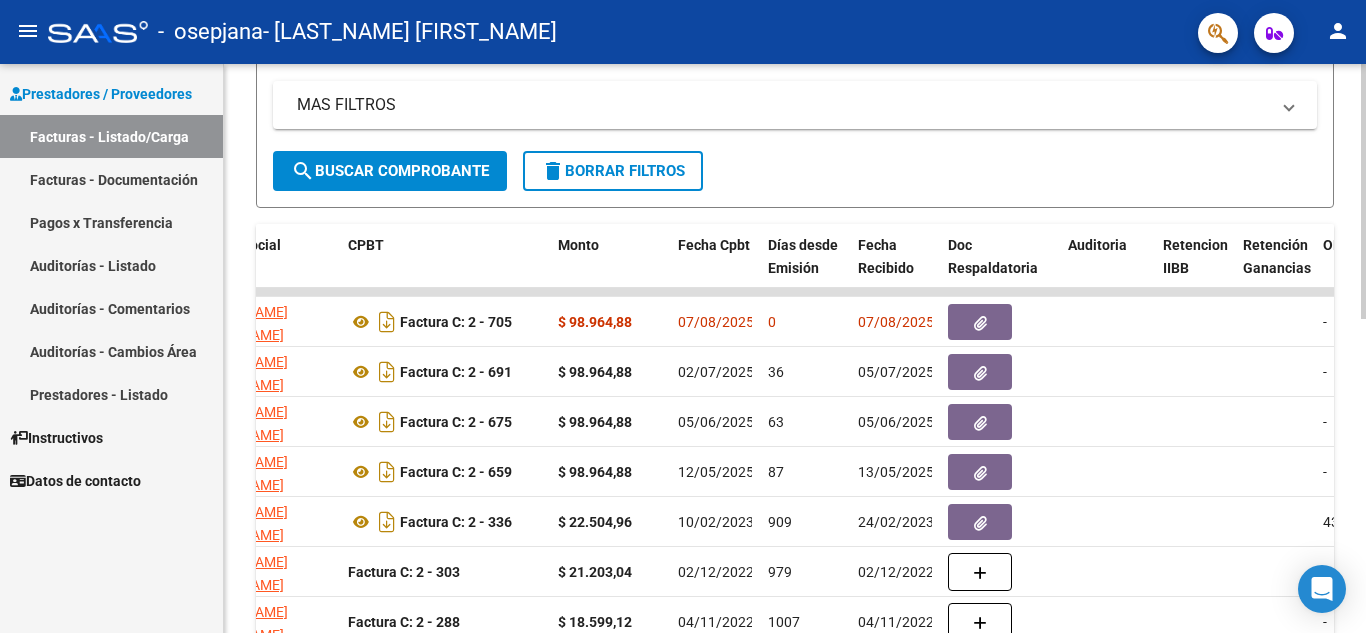 scroll, scrollTop: 394, scrollLeft: 0, axis: vertical 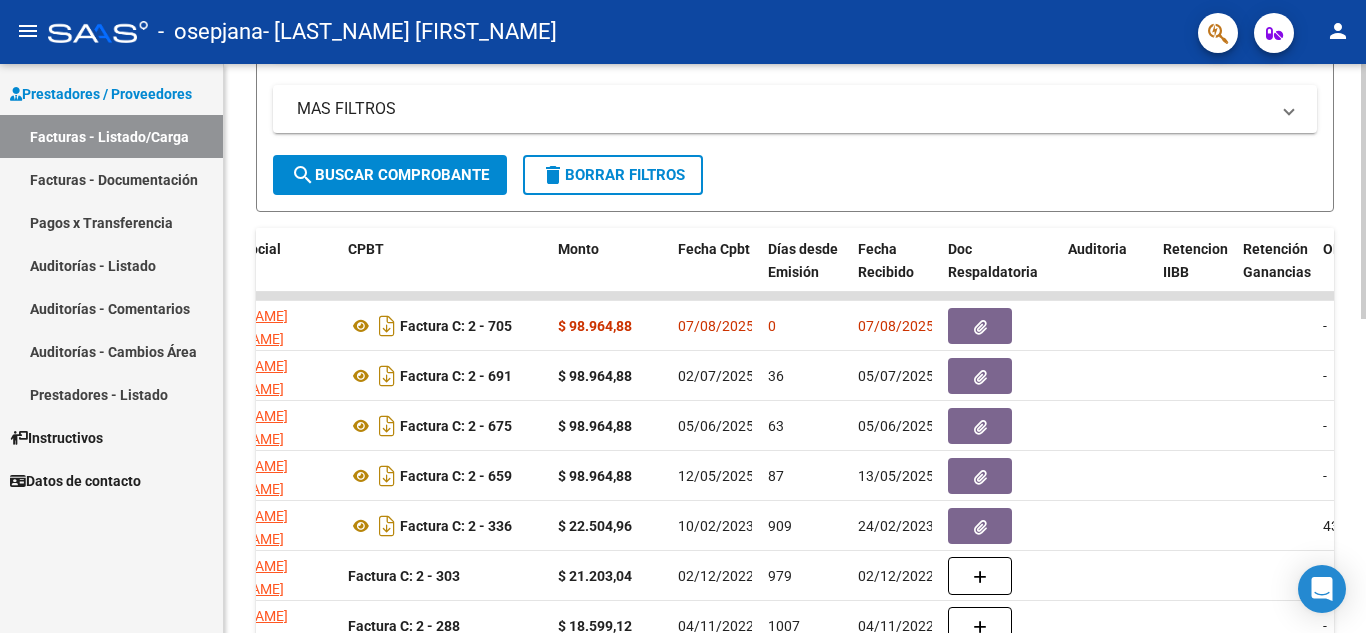 click 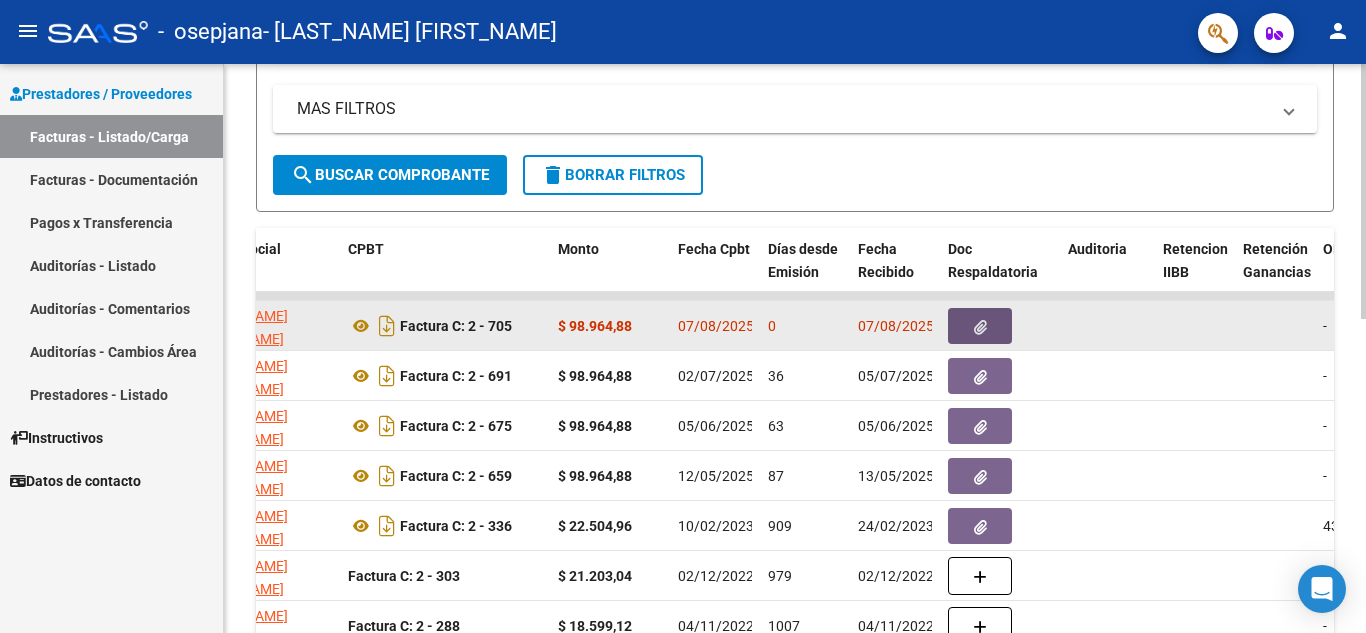 click 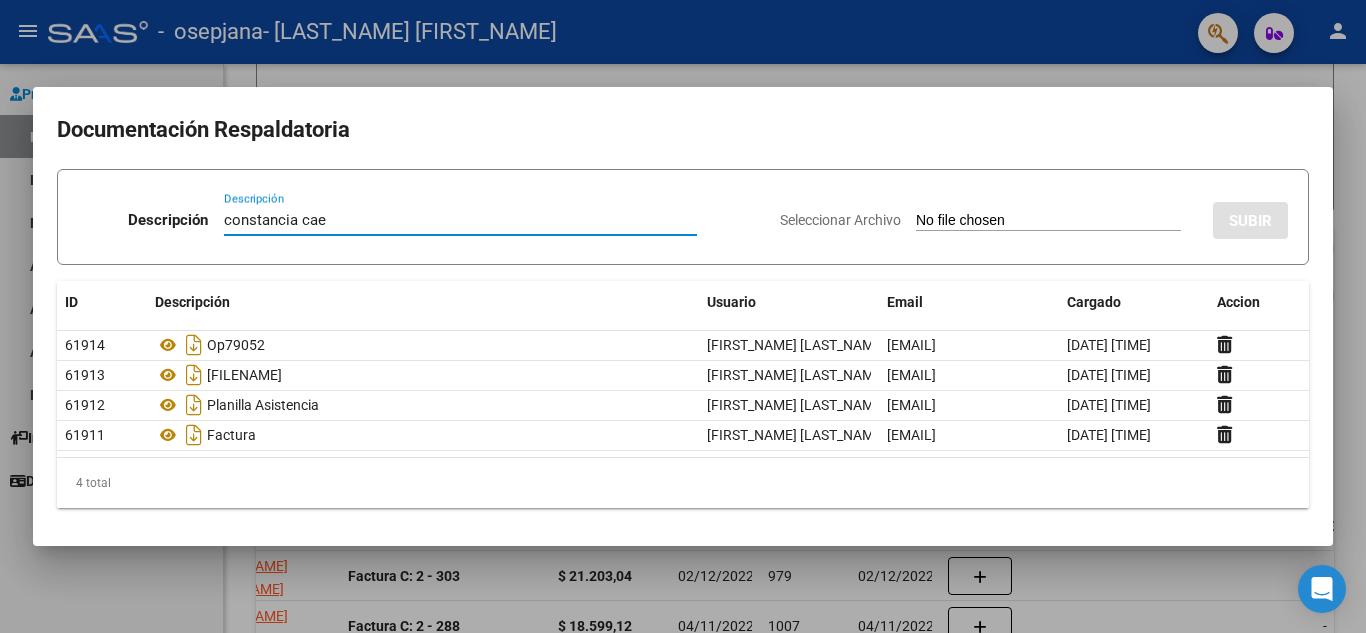 type on "constancia cae" 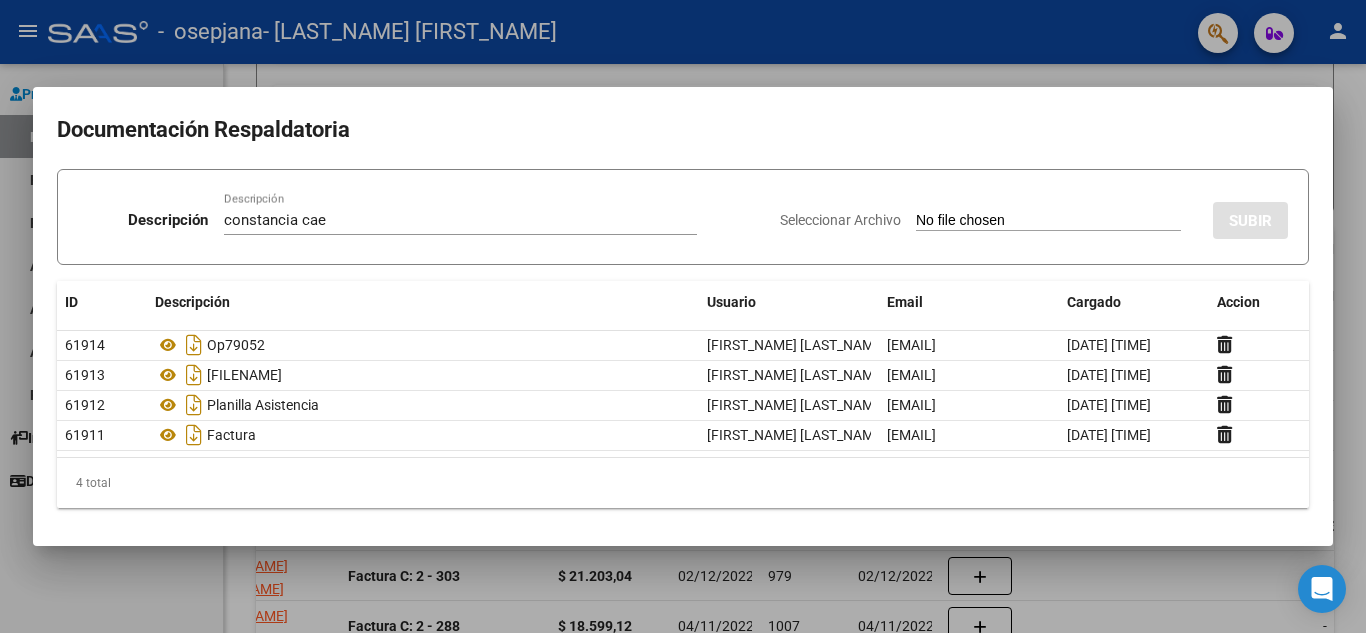 click on "Seleccionar Archivo" at bounding box center [1048, 221] 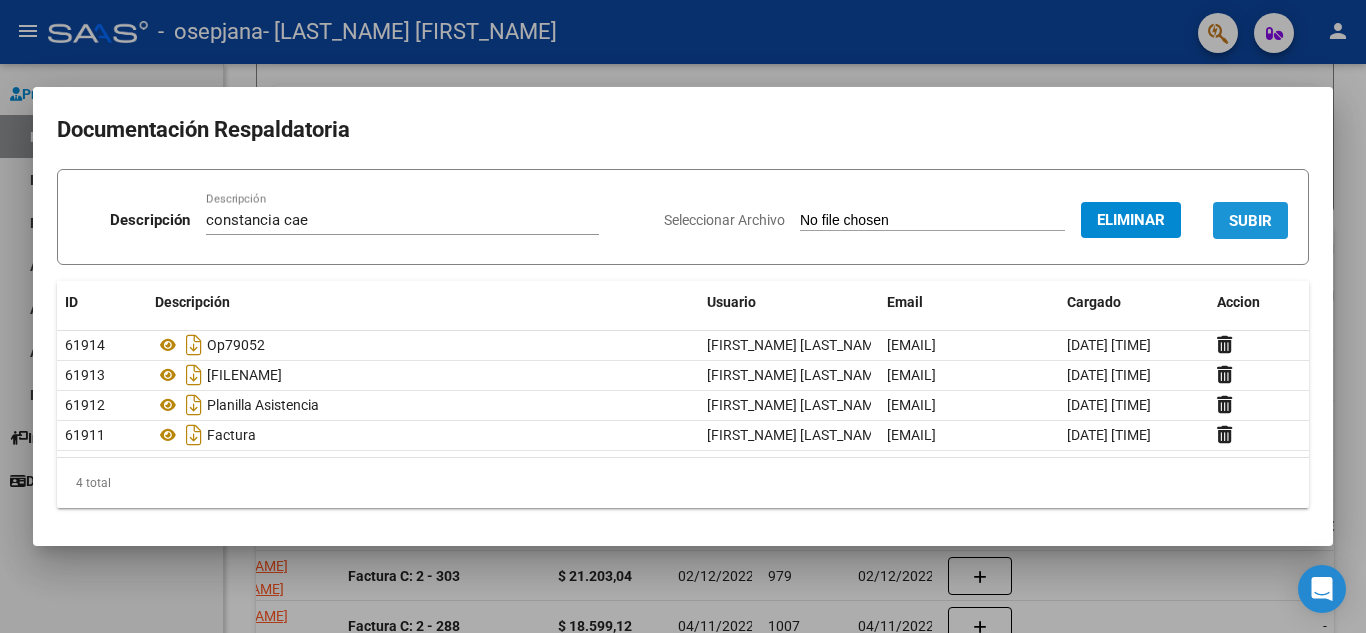 click on "SUBIR" at bounding box center (1250, 221) 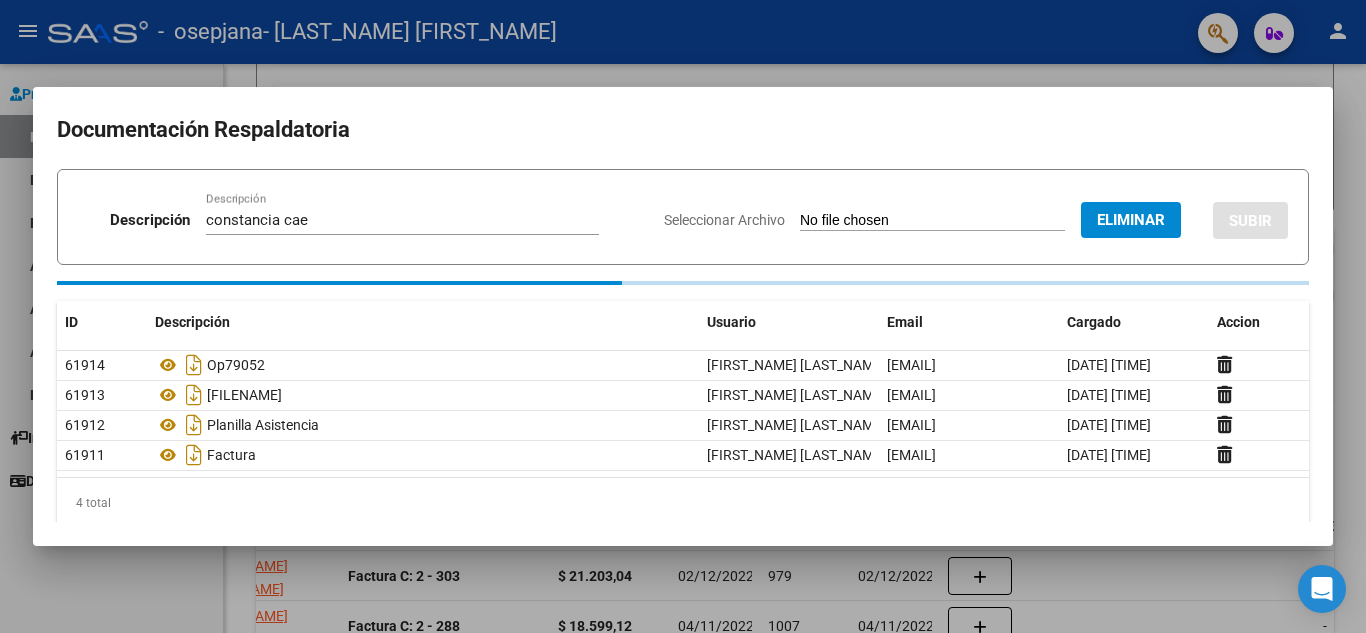 type 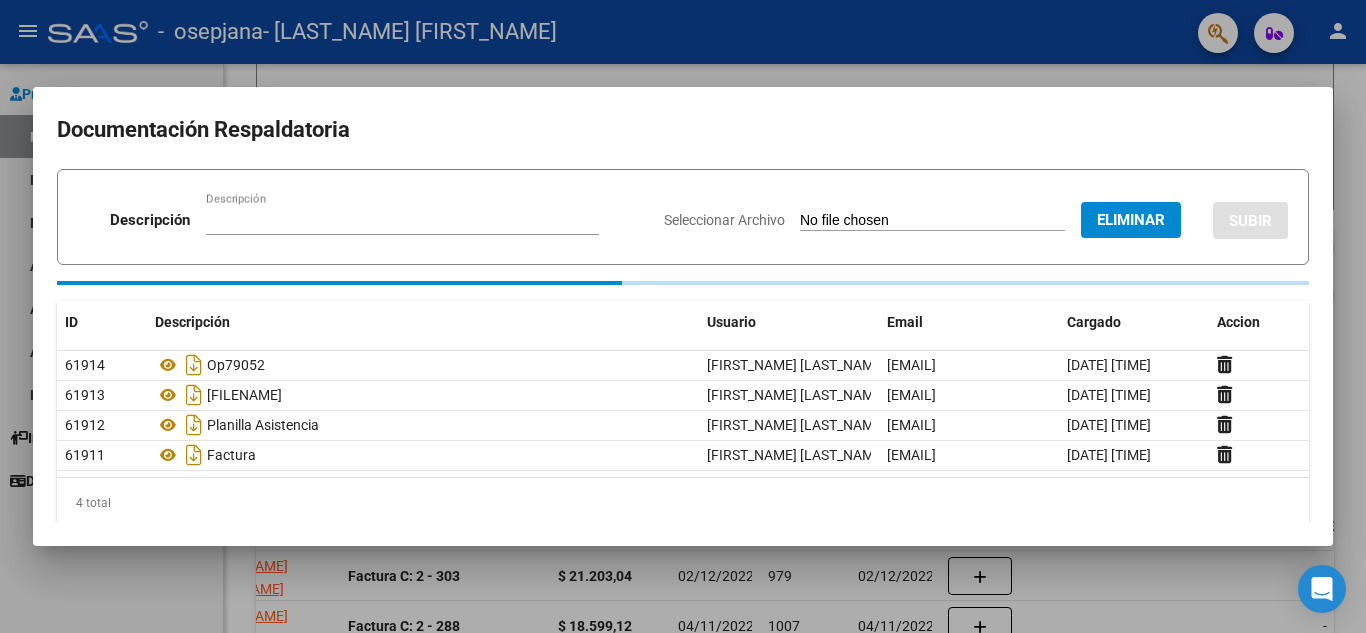 type 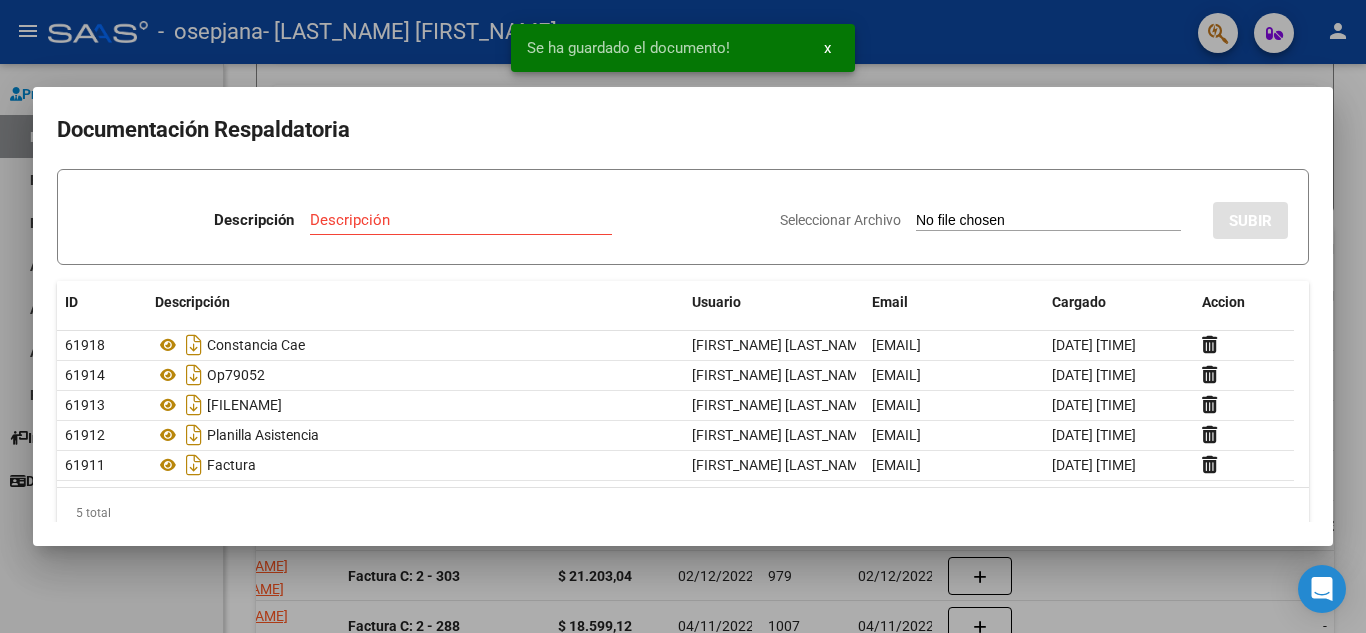 click at bounding box center [683, 316] 